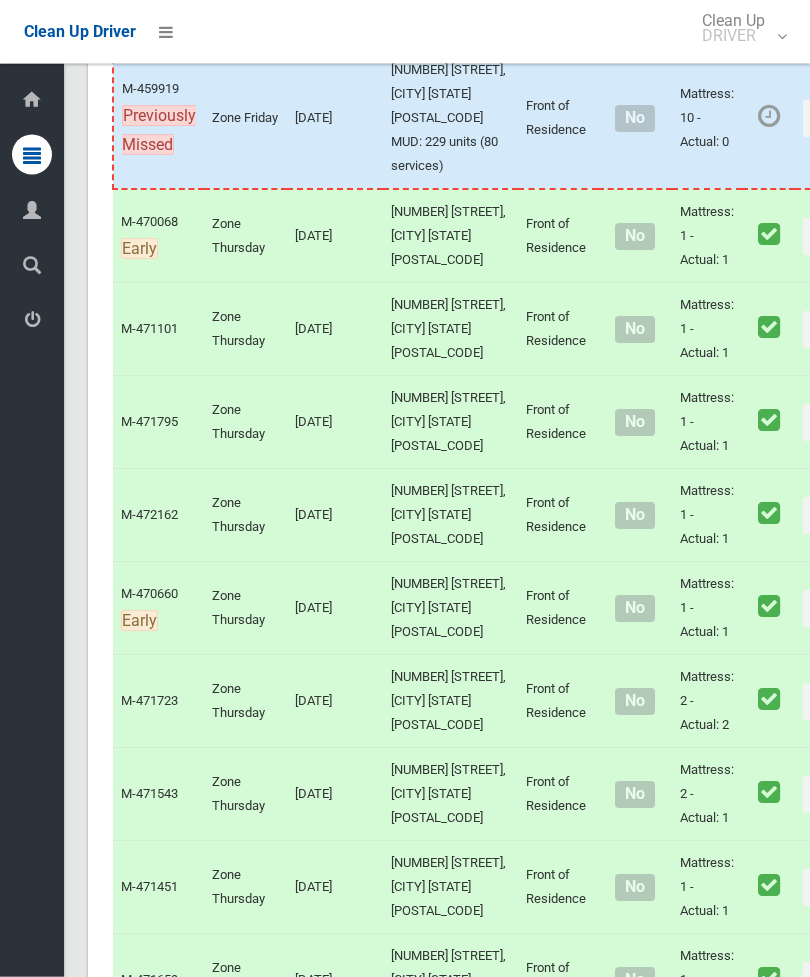 scroll, scrollTop: 0, scrollLeft: 0, axis: both 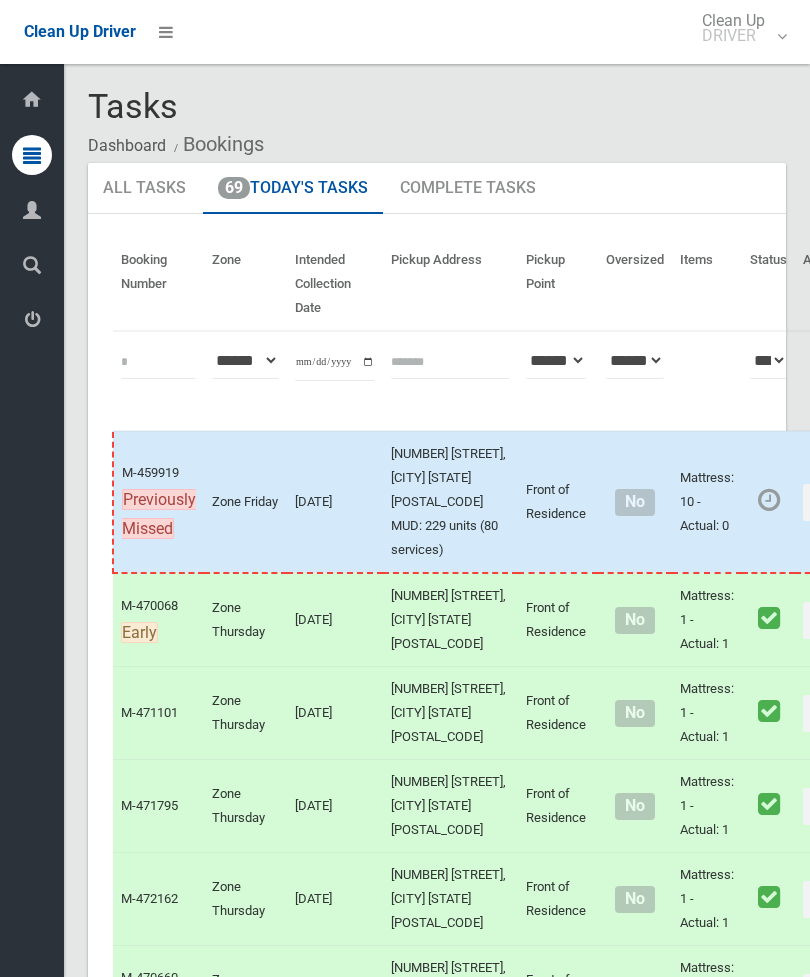 click on "69
Today's Tasks" at bounding box center (293, 189) 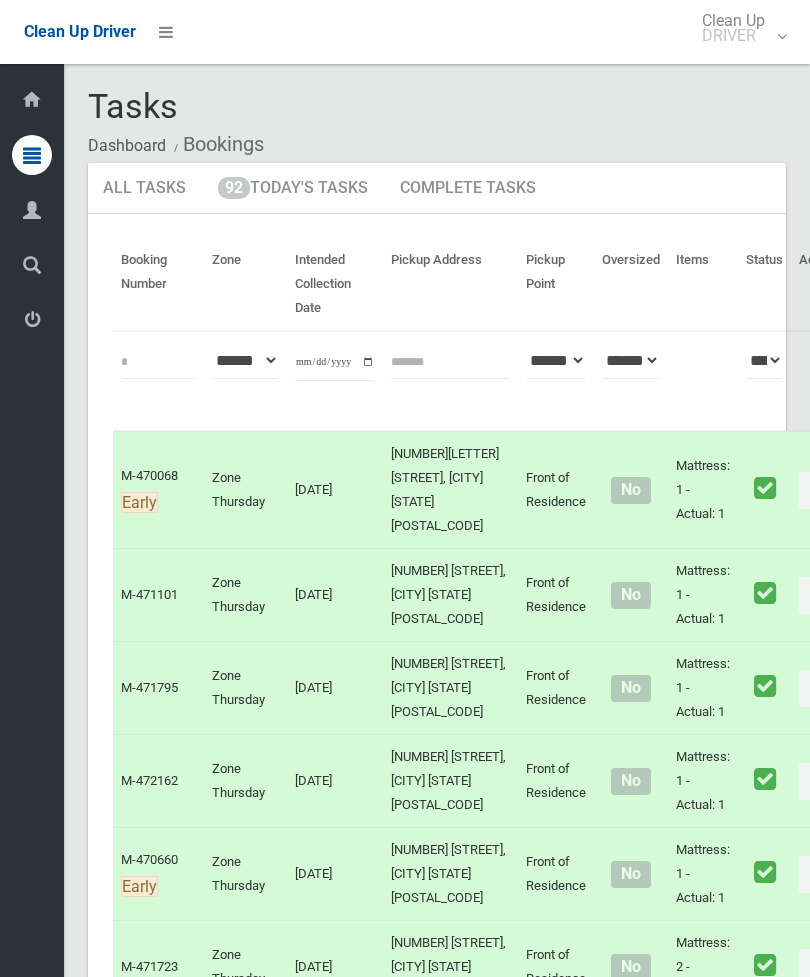 scroll, scrollTop: 0, scrollLeft: 0, axis: both 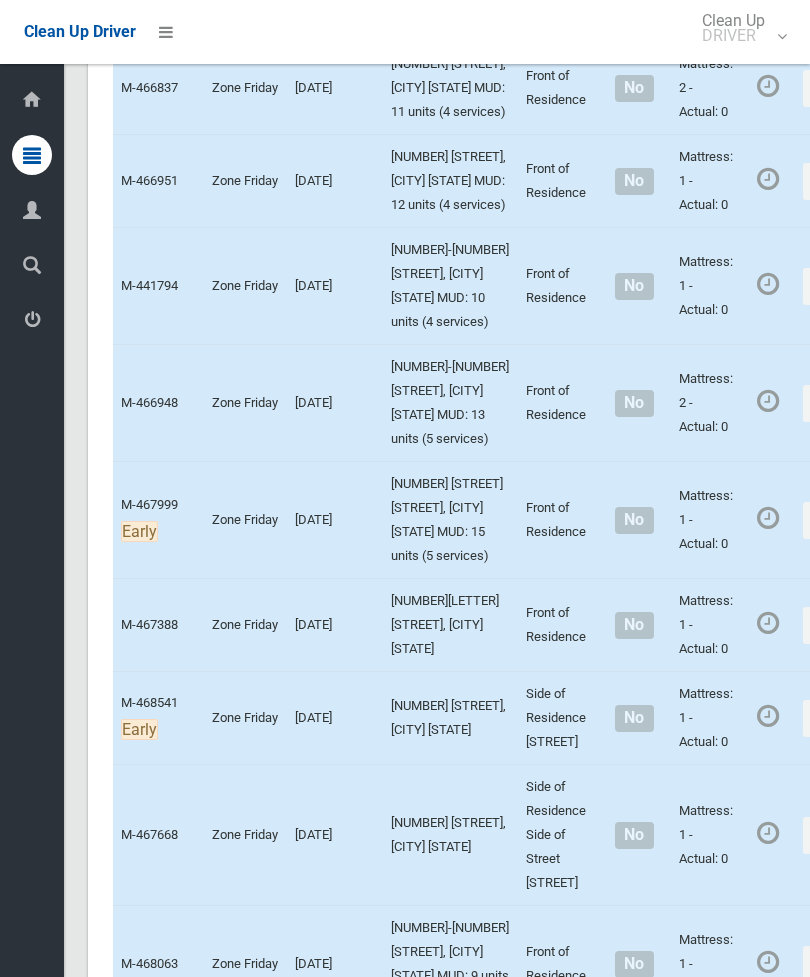 click on "Actions" at bounding box center [851, -5] 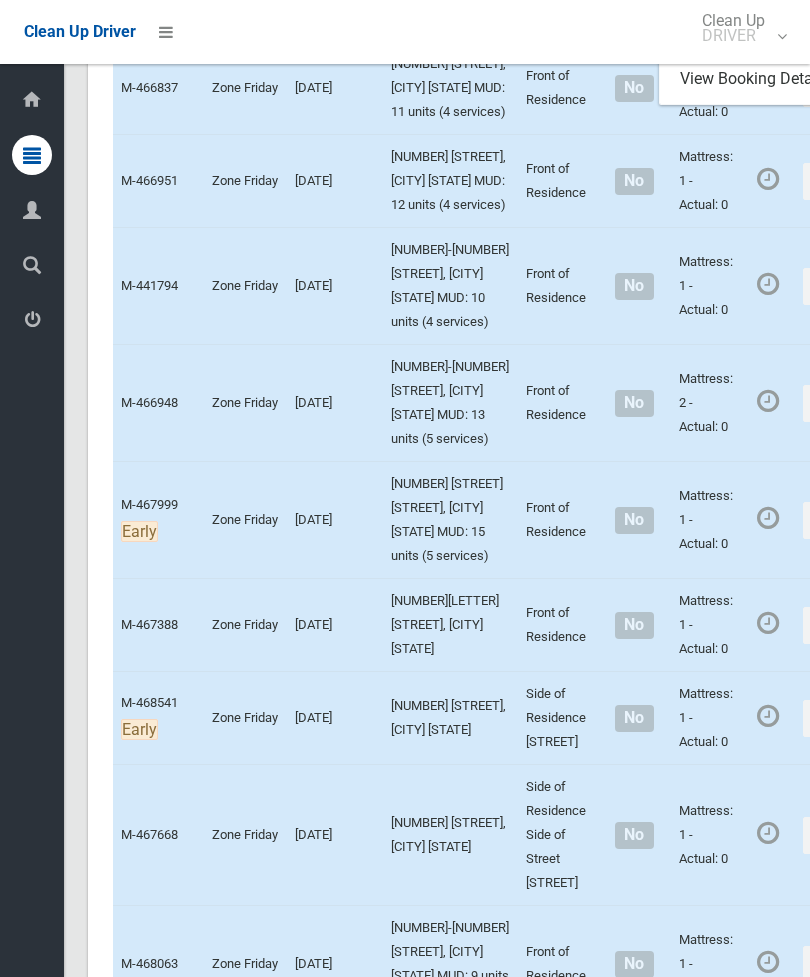 click on "Complete Booking" at bounding box center [779, 40] 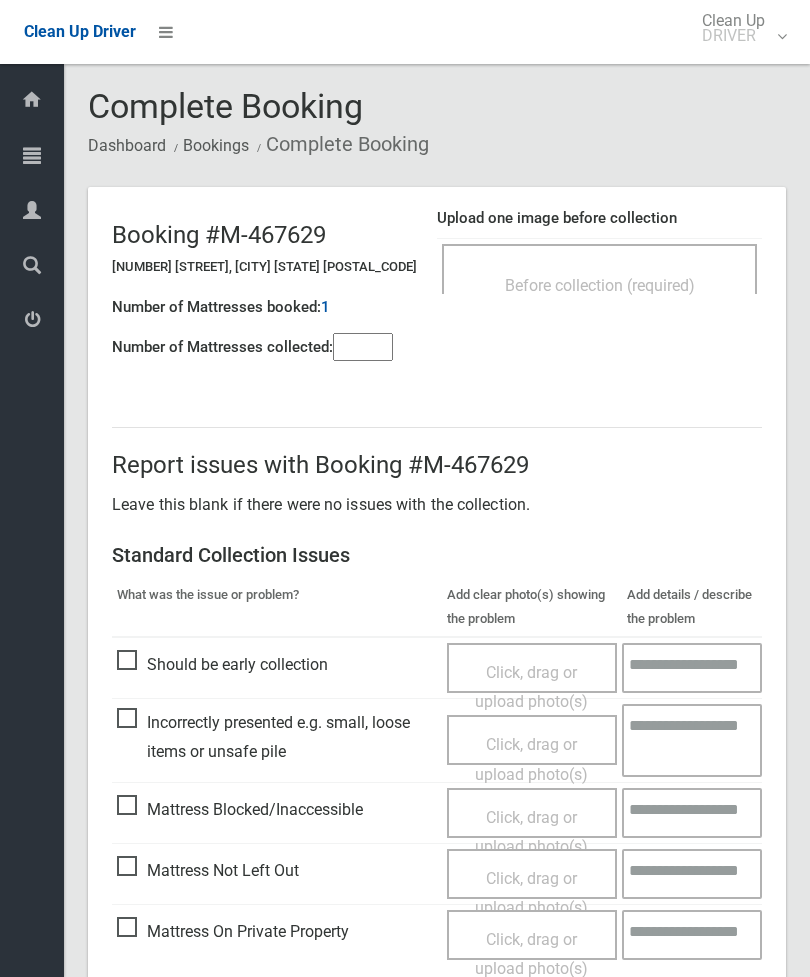 scroll, scrollTop: 0, scrollLeft: 0, axis: both 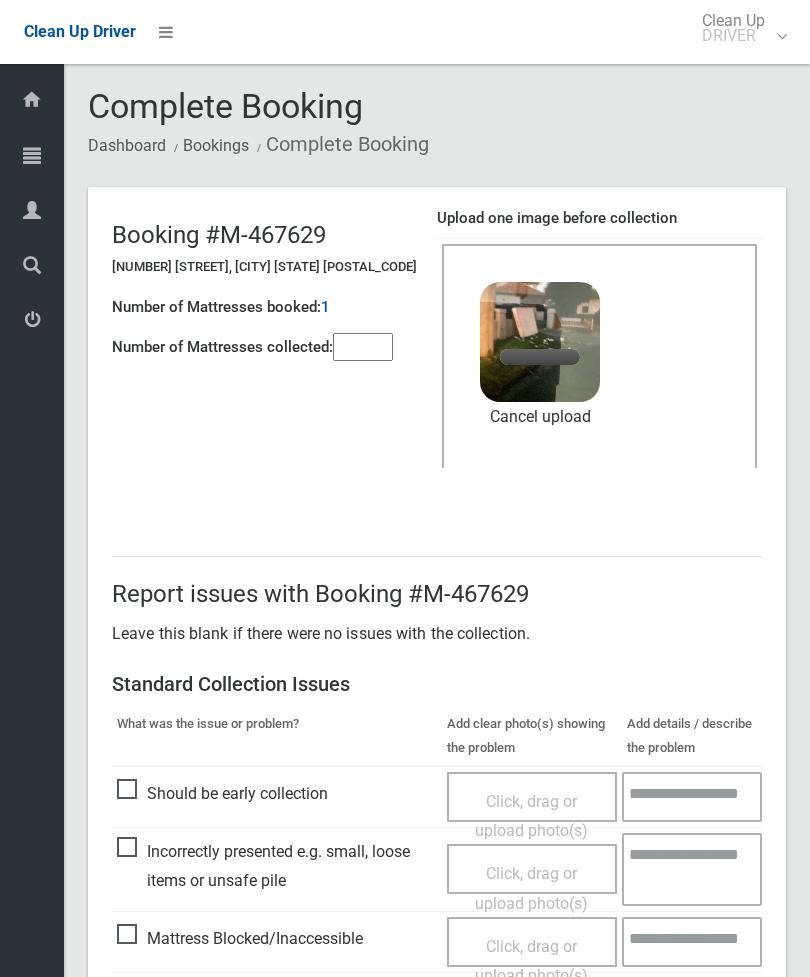 click at bounding box center [363, 347] 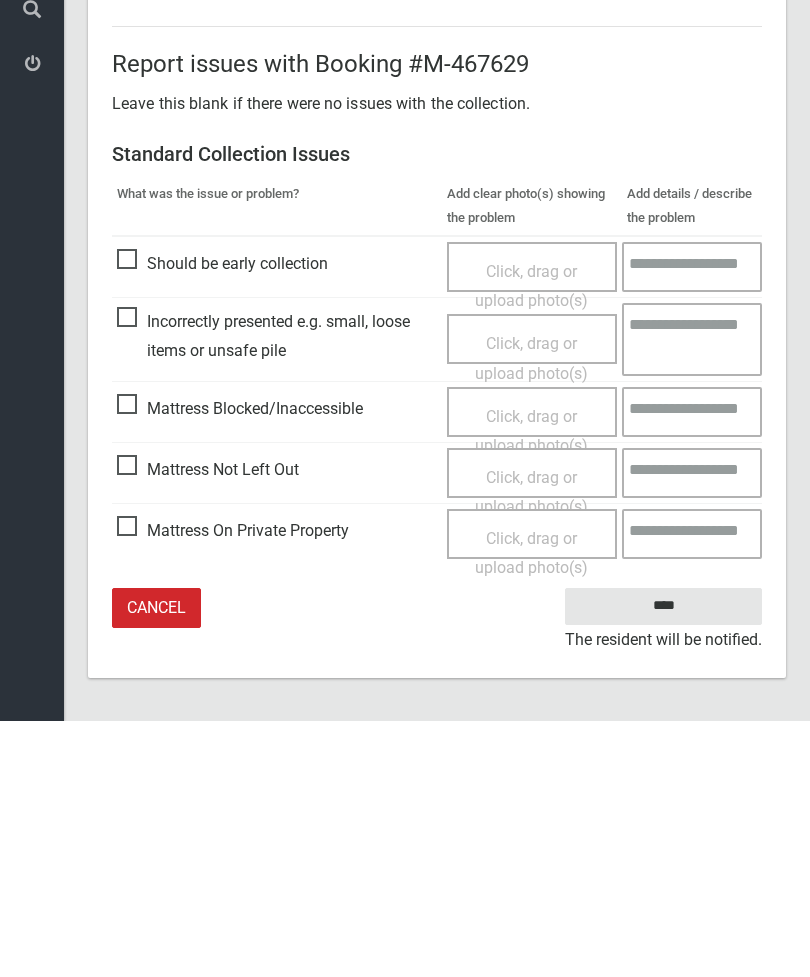 type on "*" 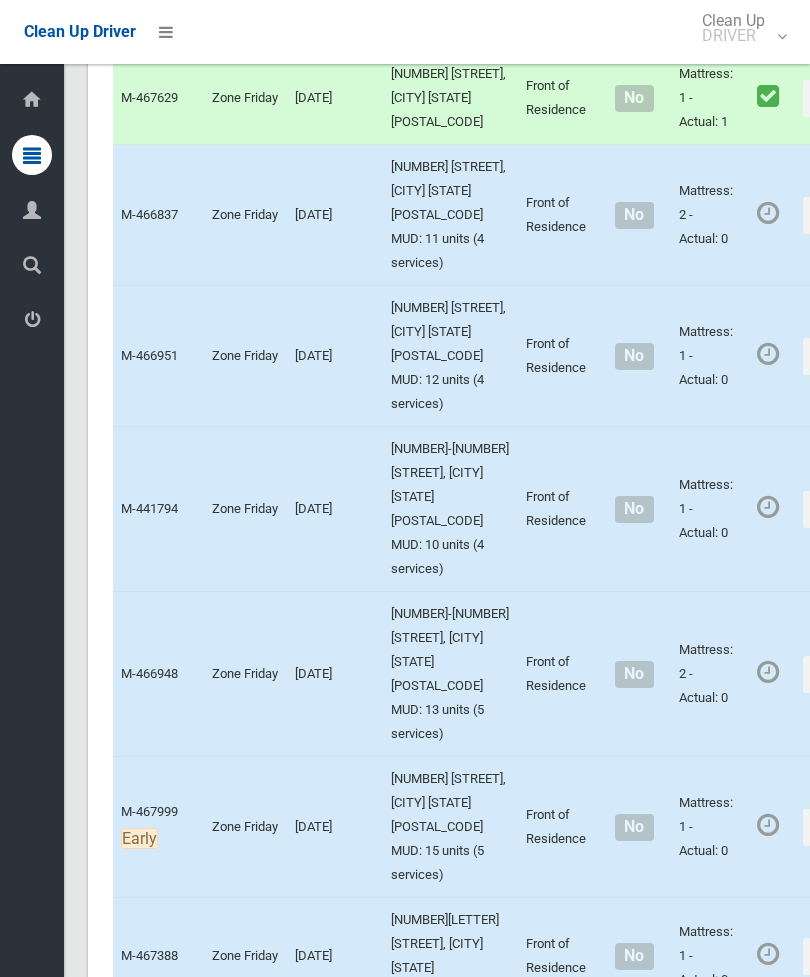 scroll, scrollTop: 2447, scrollLeft: 0, axis: vertical 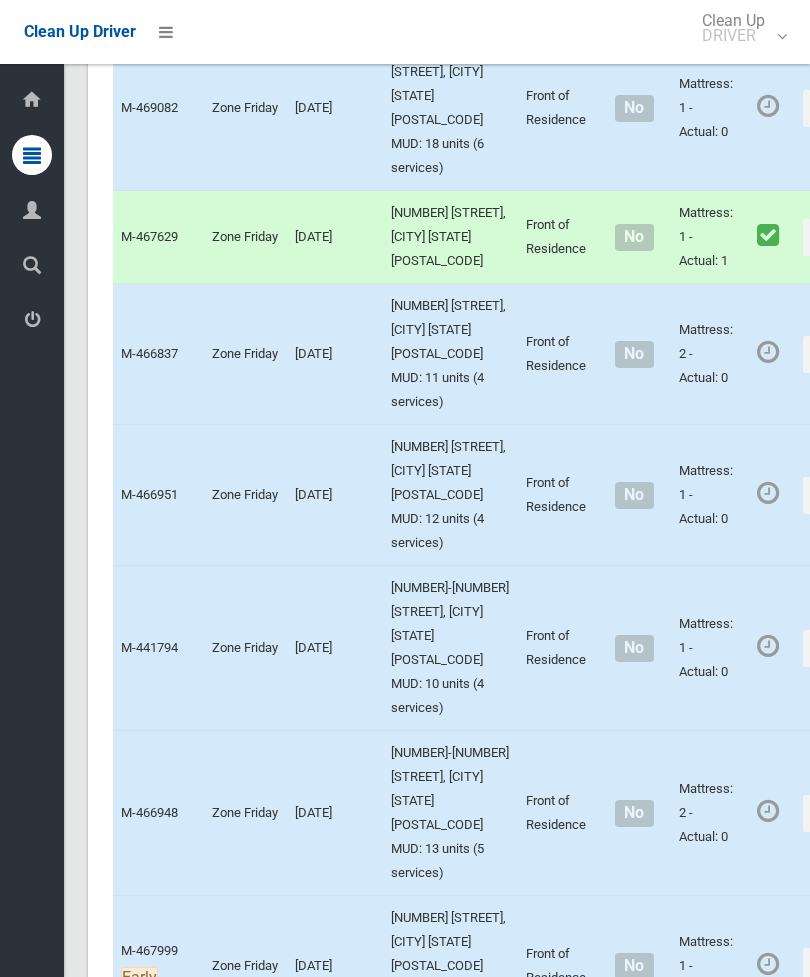 click on "Actions" at bounding box center [851, -21] 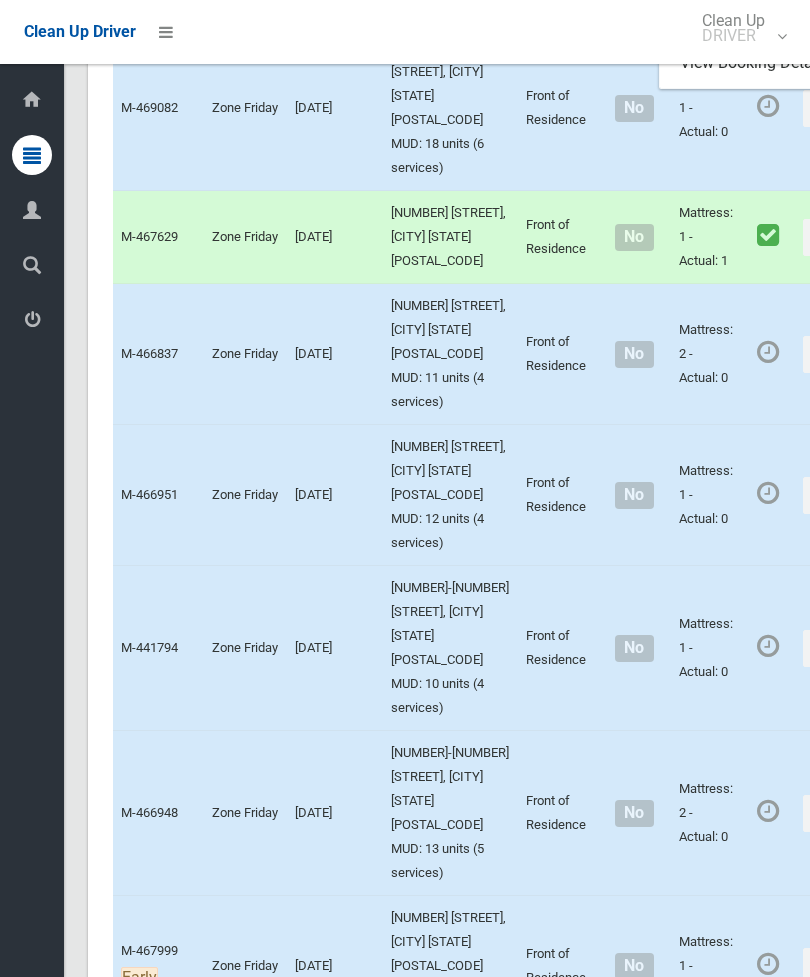 click on "Complete Booking" at bounding box center [779, 24] 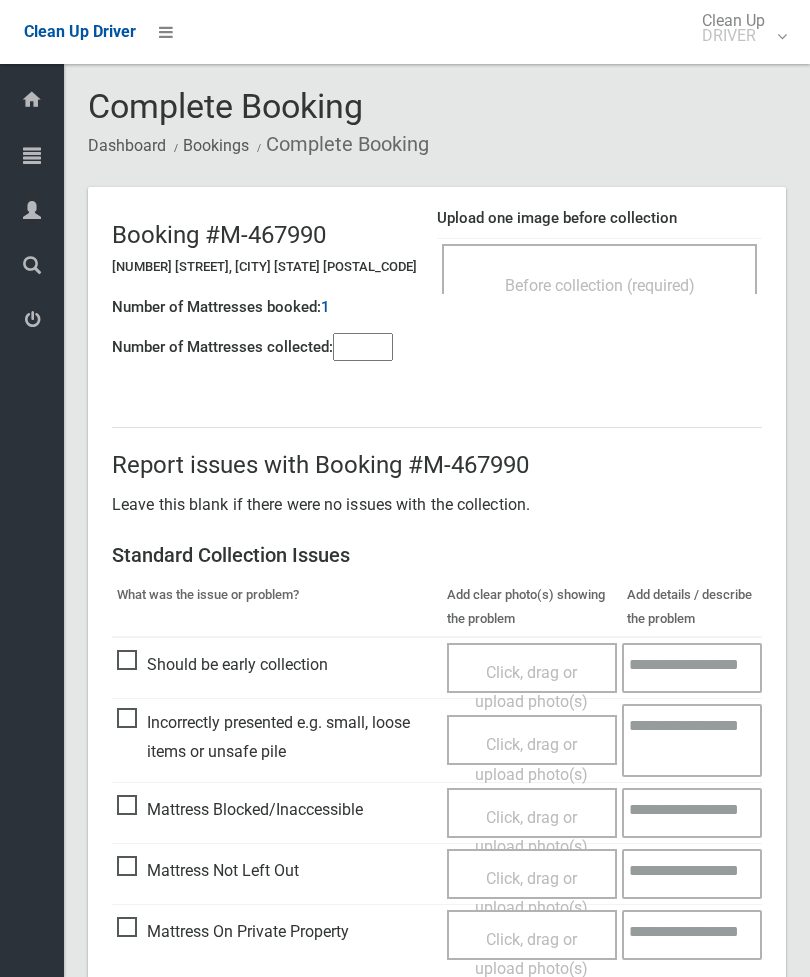 scroll, scrollTop: 0, scrollLeft: 0, axis: both 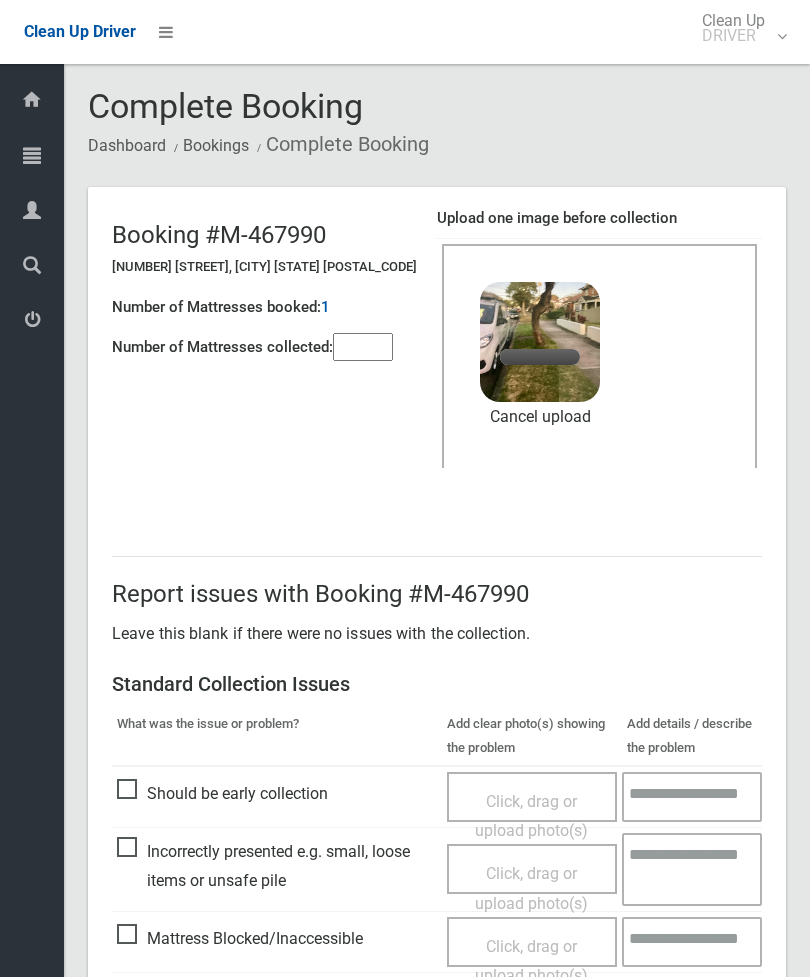 click at bounding box center (363, 347) 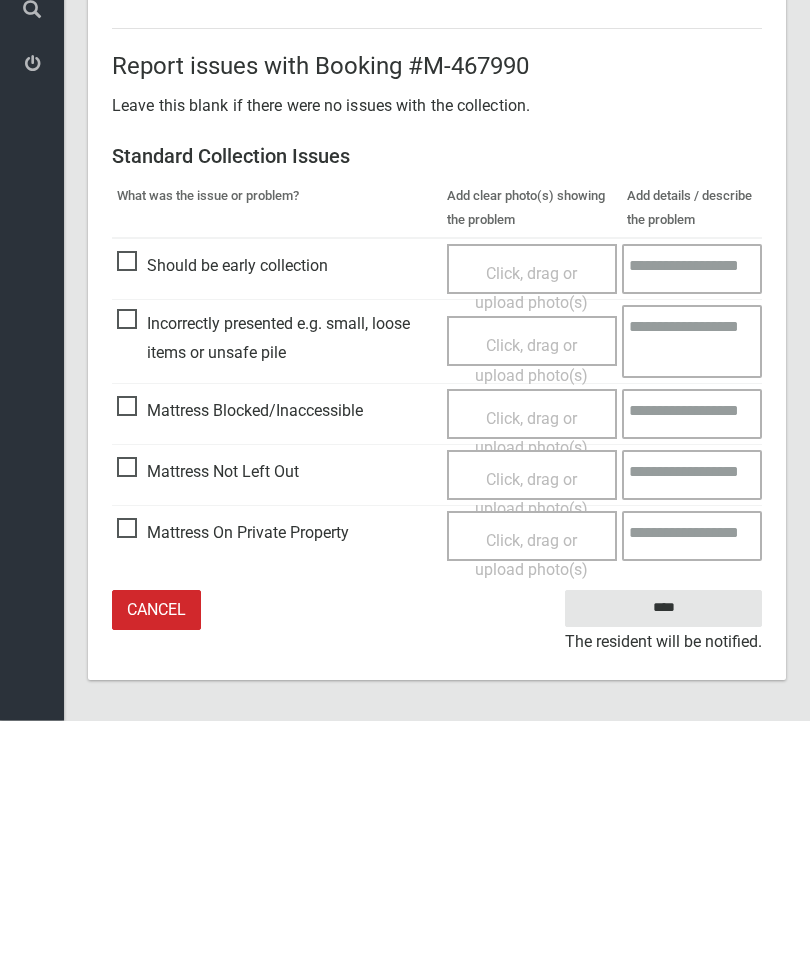 scroll, scrollTop: 274, scrollLeft: 0, axis: vertical 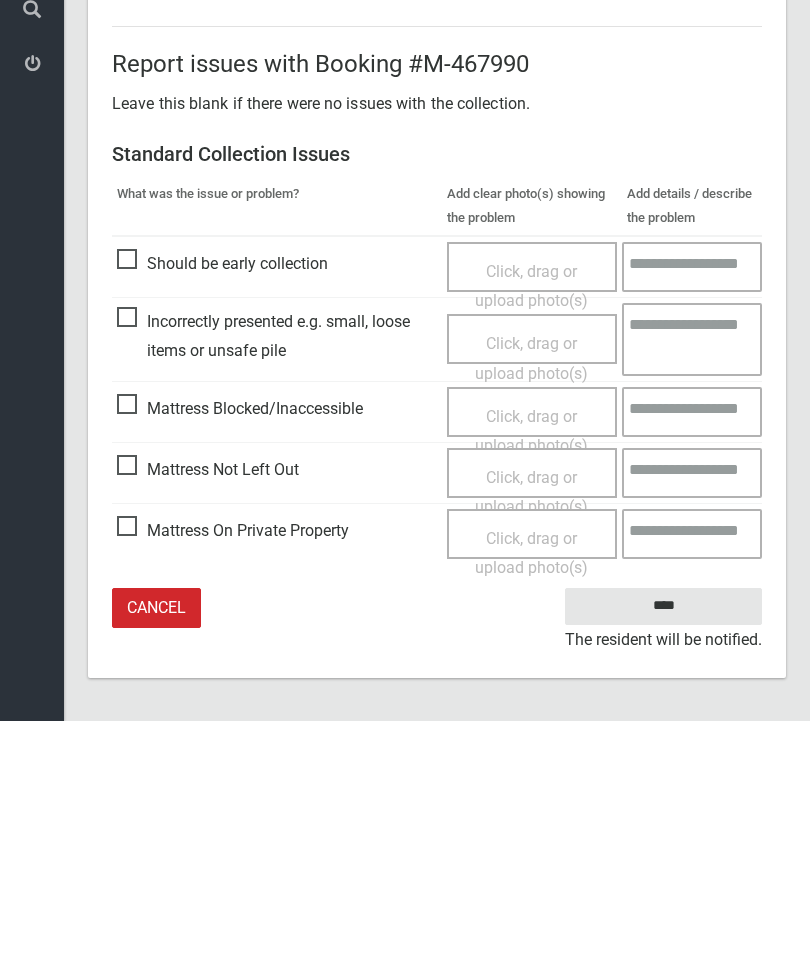 type on "*" 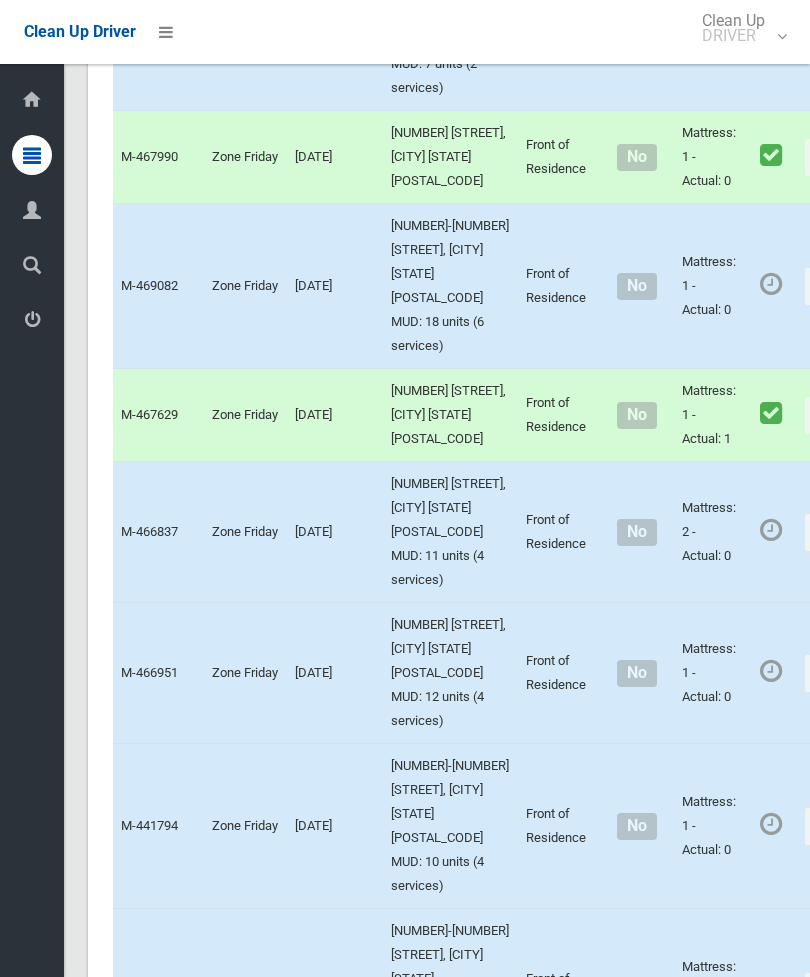 scroll, scrollTop: 2329, scrollLeft: 0, axis: vertical 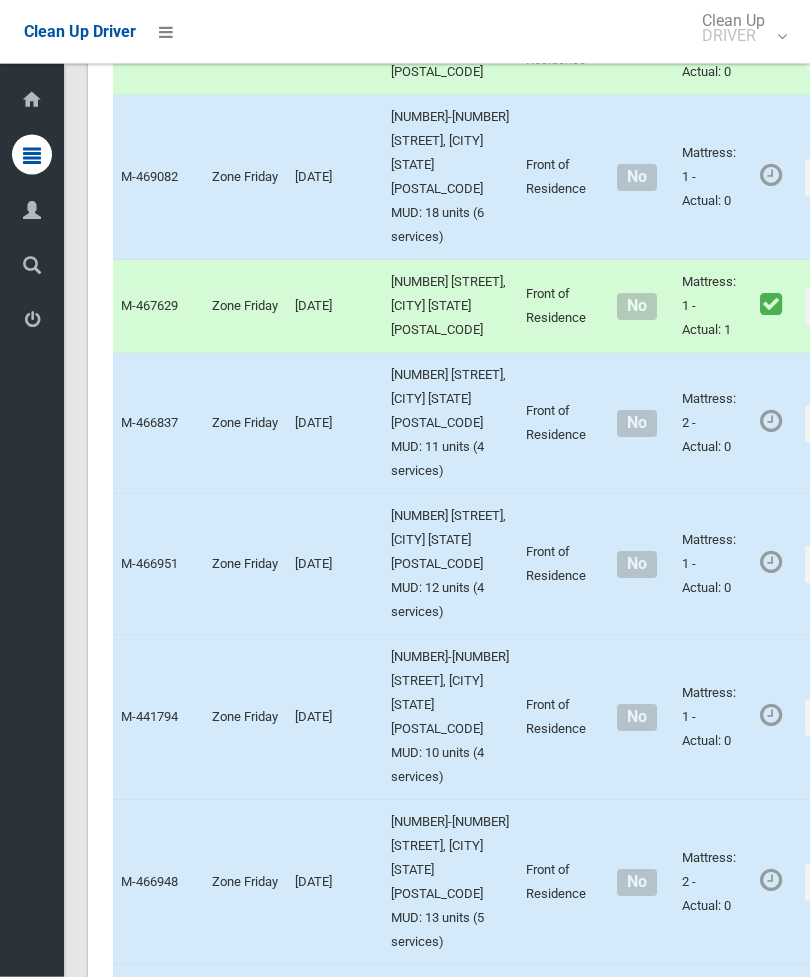 click on "Actions" at bounding box center (853, 178) 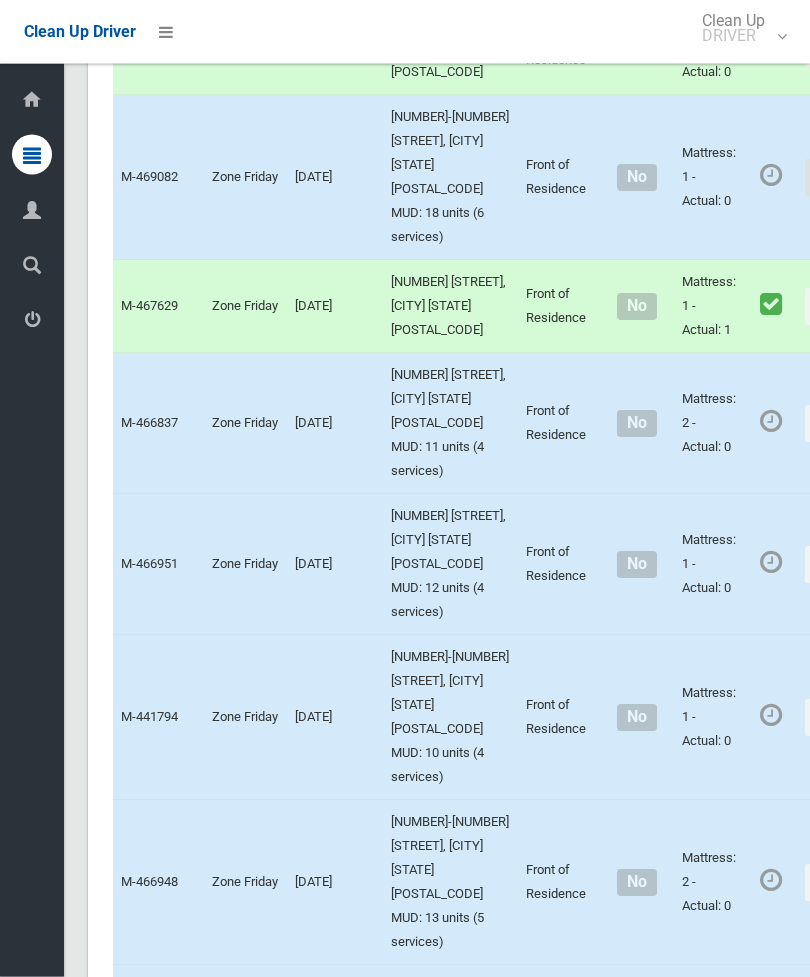 scroll, scrollTop: 2330, scrollLeft: 0, axis: vertical 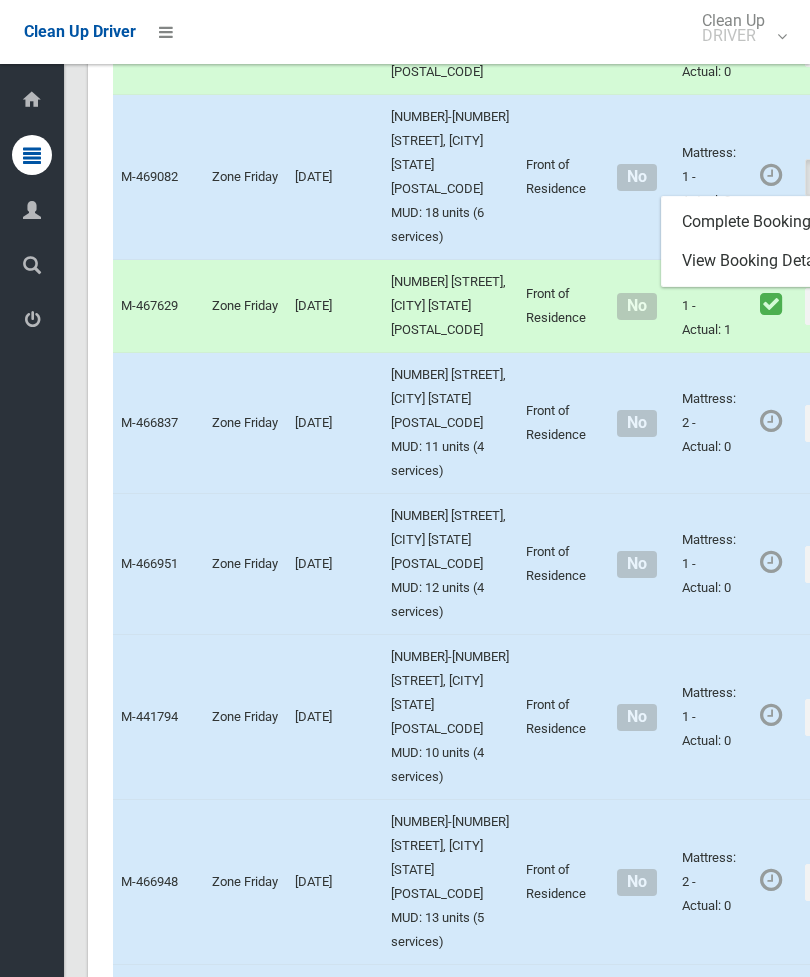 click on "Complete Booking" at bounding box center (781, 222) 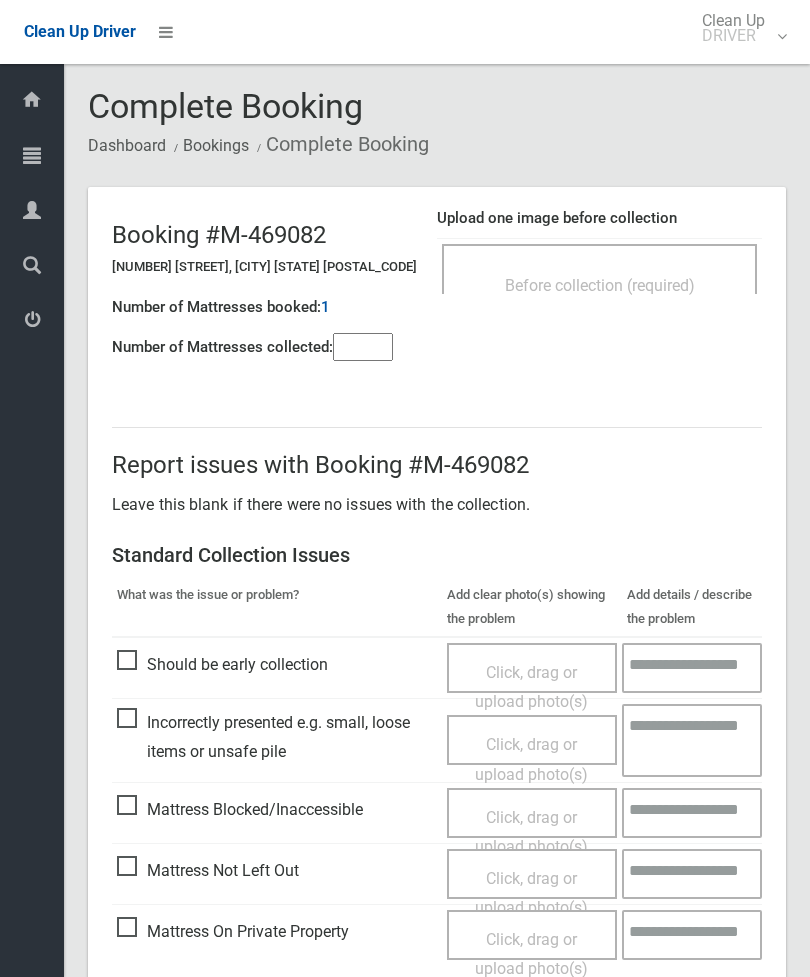 scroll, scrollTop: 0, scrollLeft: 0, axis: both 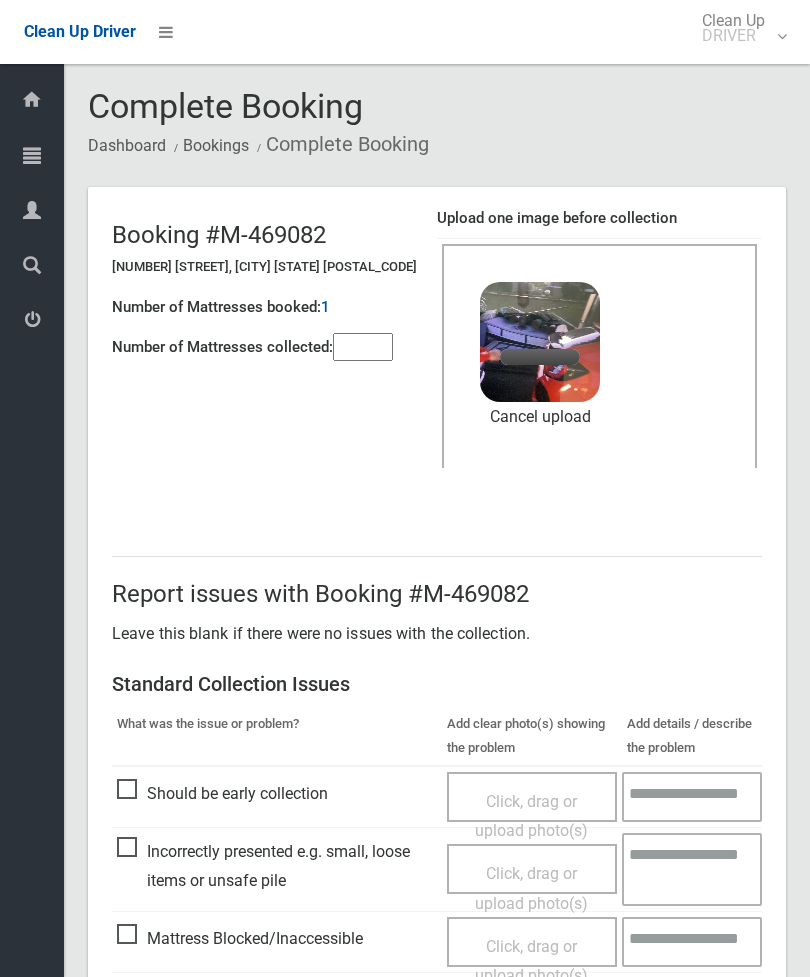 click at bounding box center [363, 347] 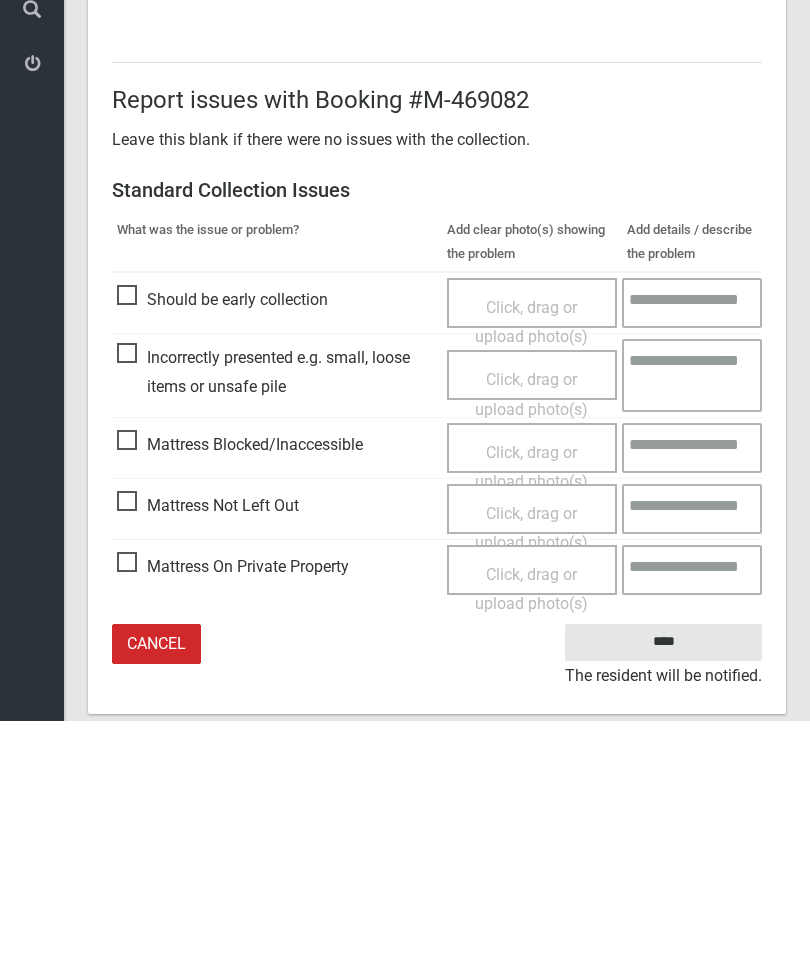 scroll, scrollTop: 274, scrollLeft: 0, axis: vertical 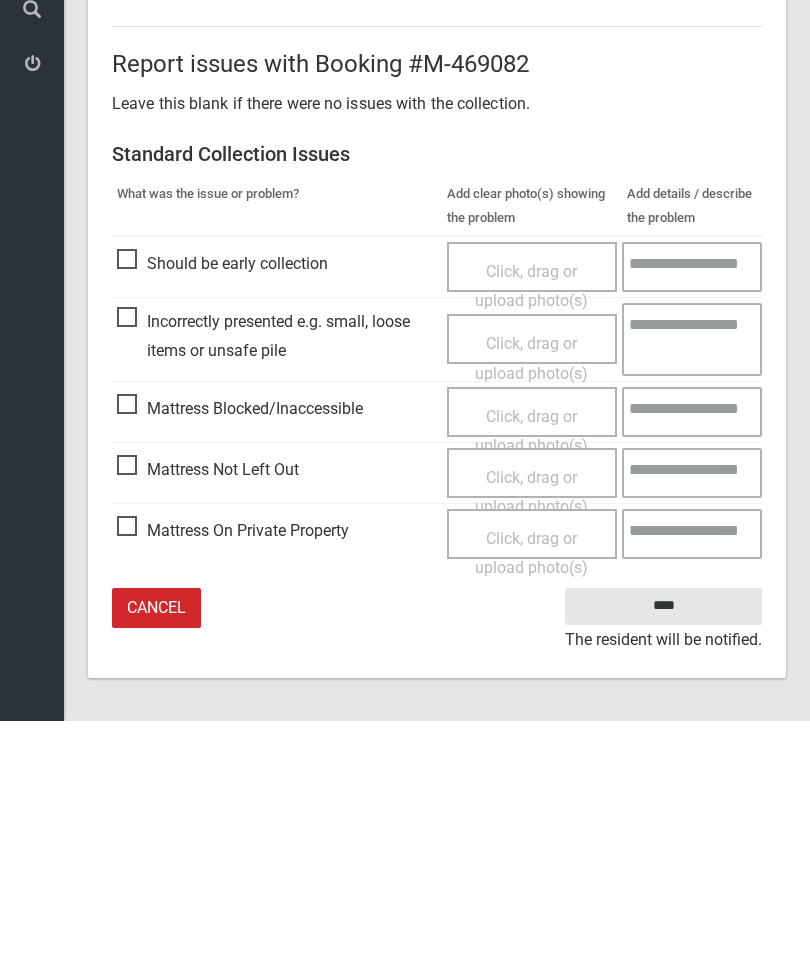 type on "*" 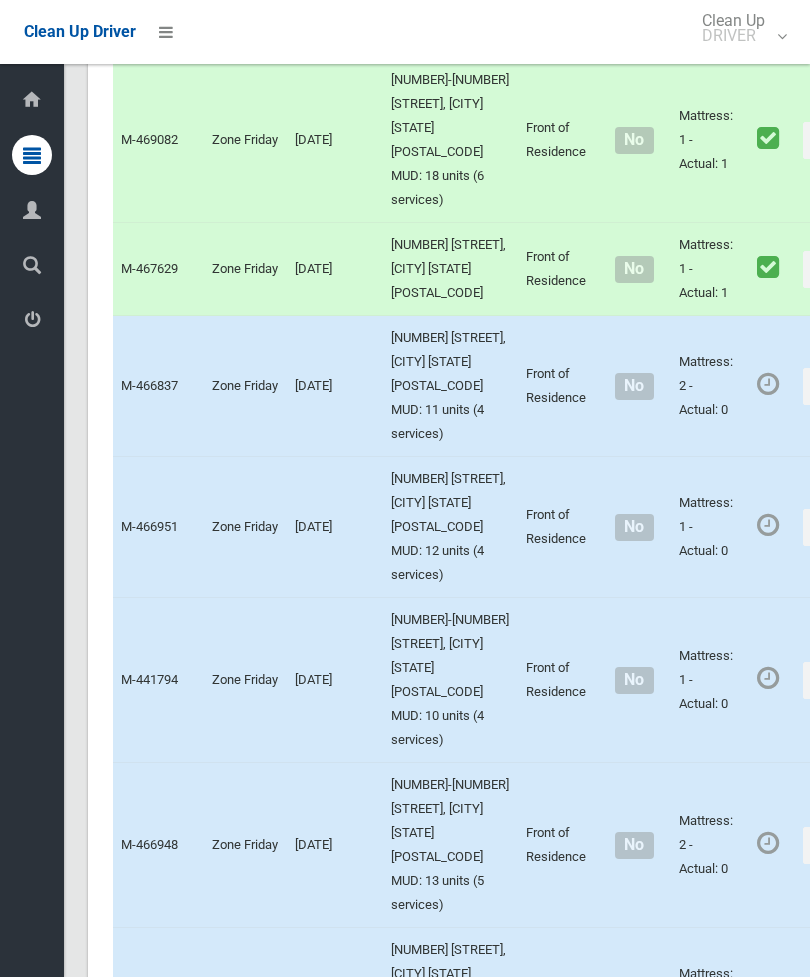 scroll, scrollTop: 2441, scrollLeft: 0, axis: vertical 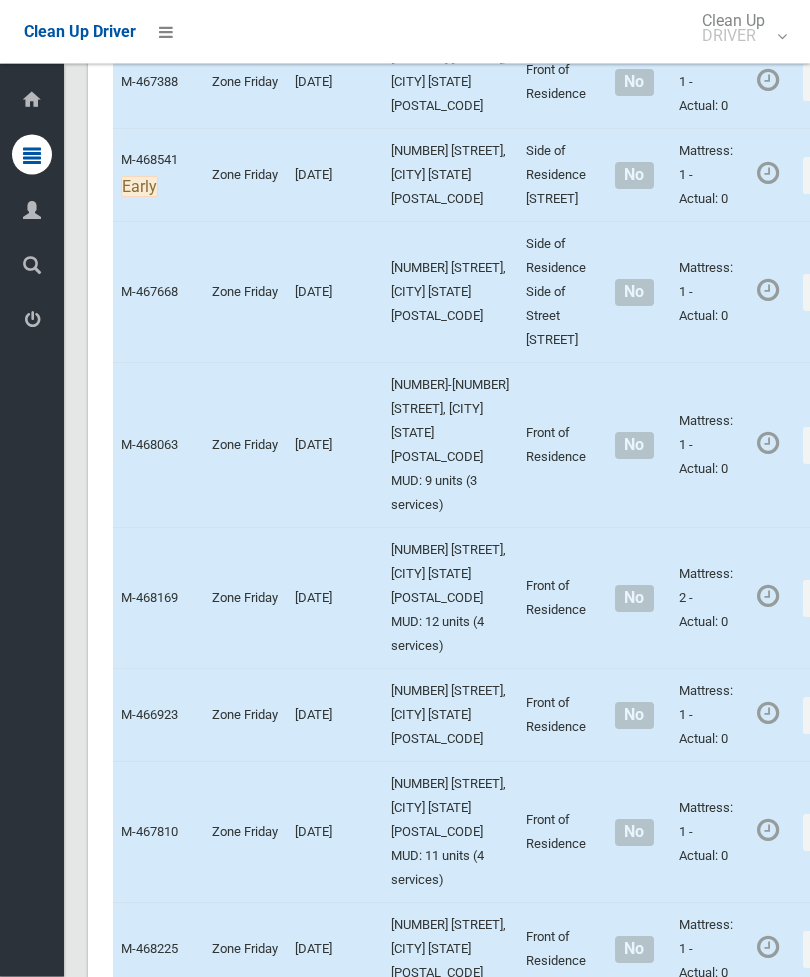 click on "Actions" at bounding box center [851, 83] 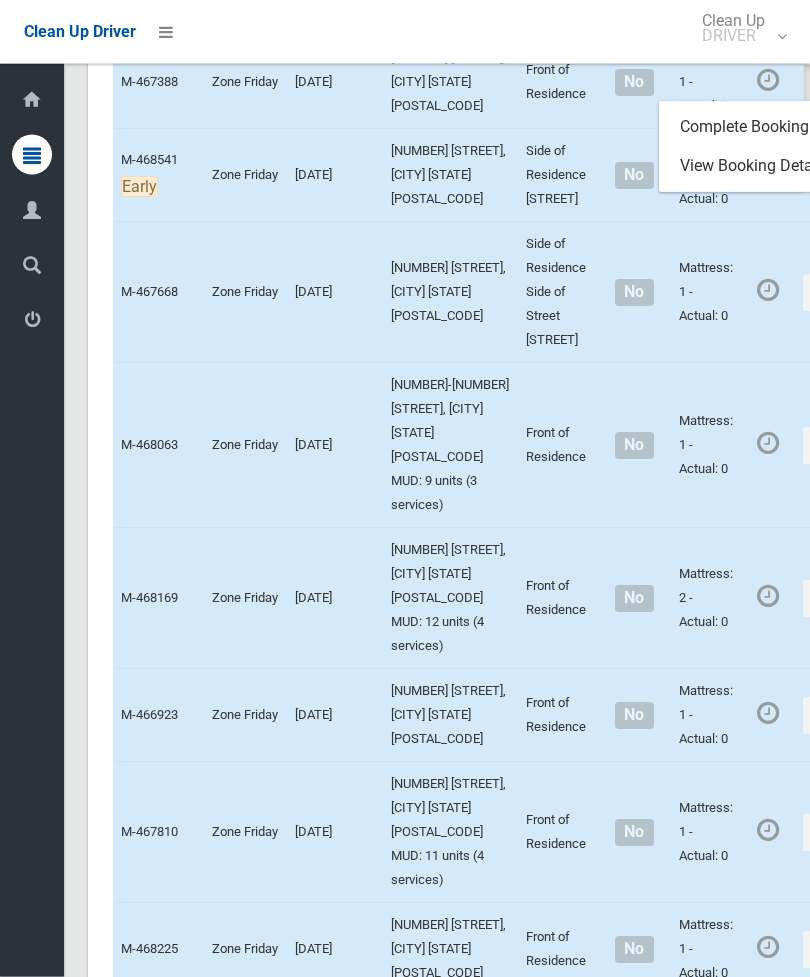 scroll, scrollTop: 3424, scrollLeft: 0, axis: vertical 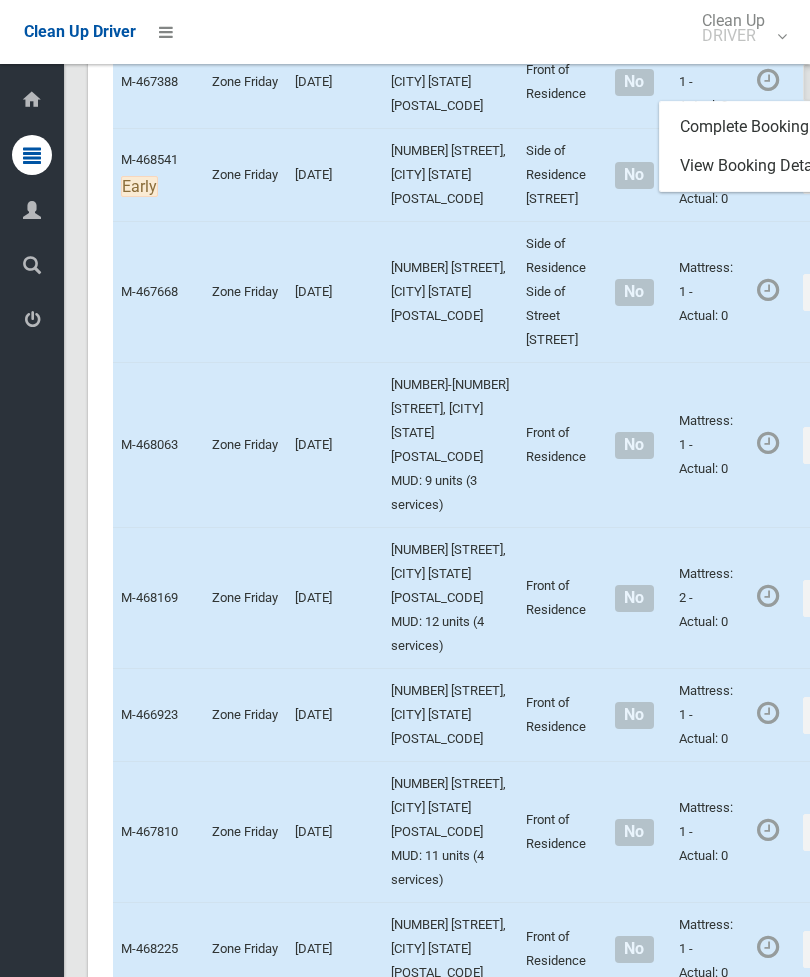 click on "Complete Booking" at bounding box center [779, 127] 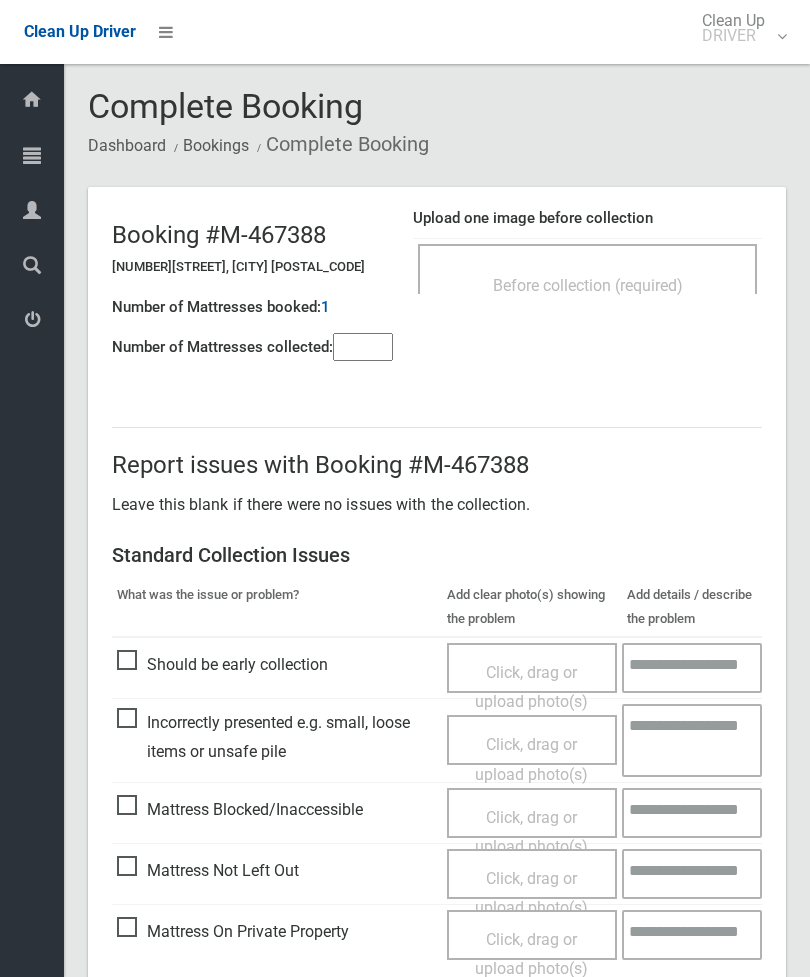 scroll, scrollTop: 0, scrollLeft: 0, axis: both 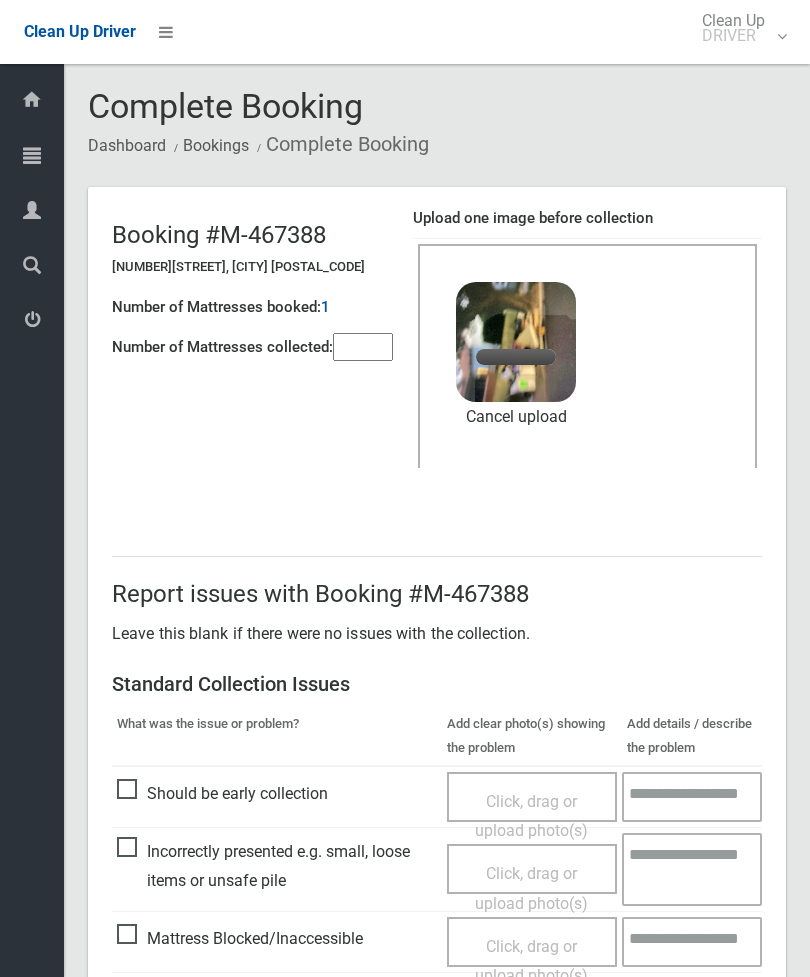 click at bounding box center (363, 347) 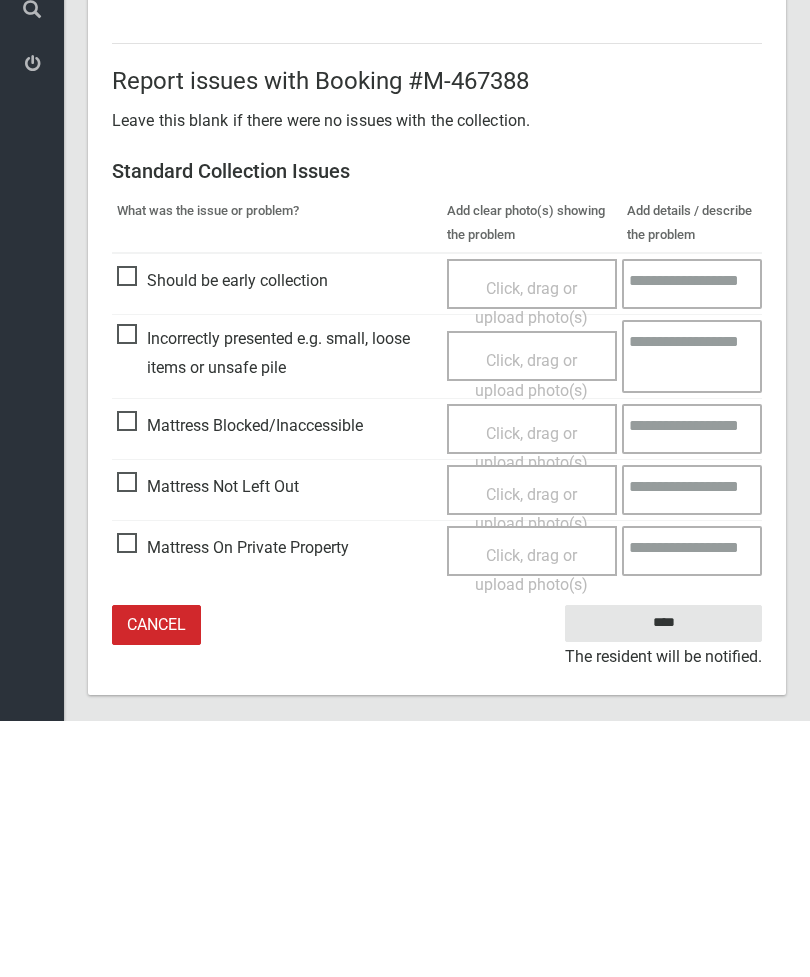 scroll, scrollTop: 274, scrollLeft: 0, axis: vertical 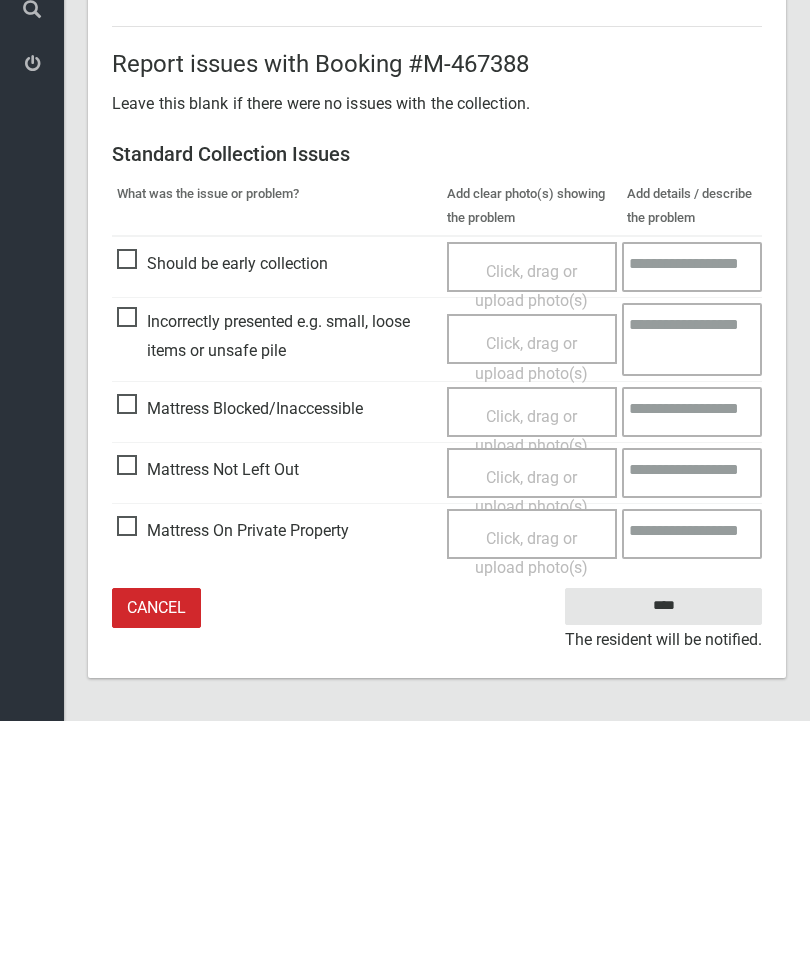 type on "*" 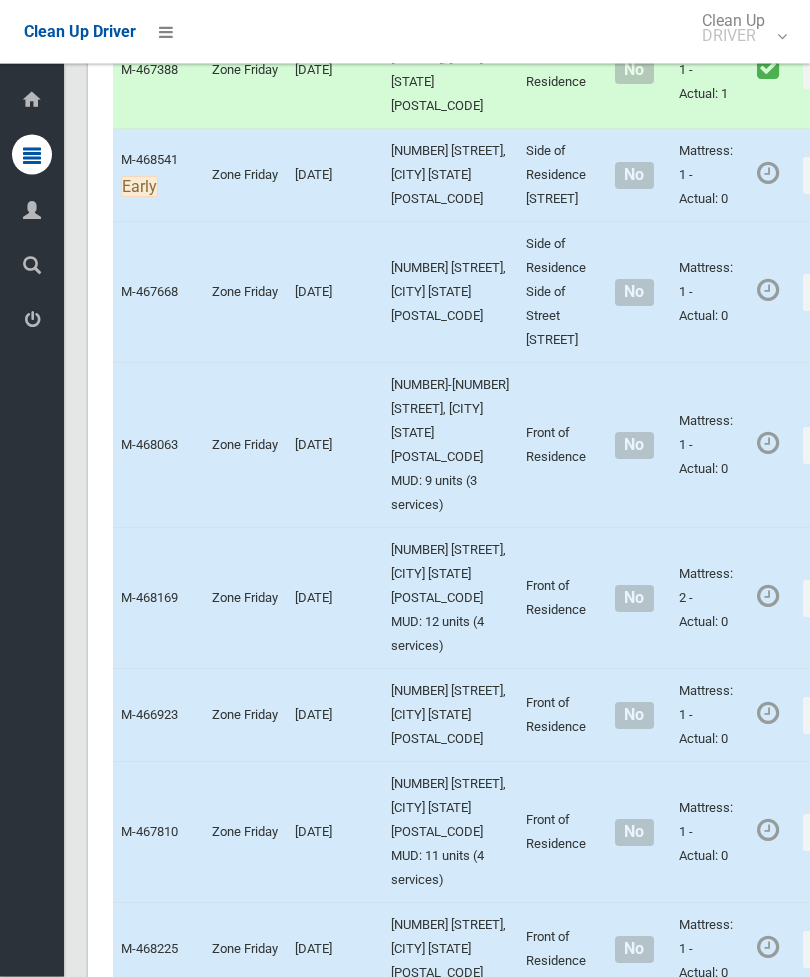 scroll, scrollTop: 3581, scrollLeft: 0, axis: vertical 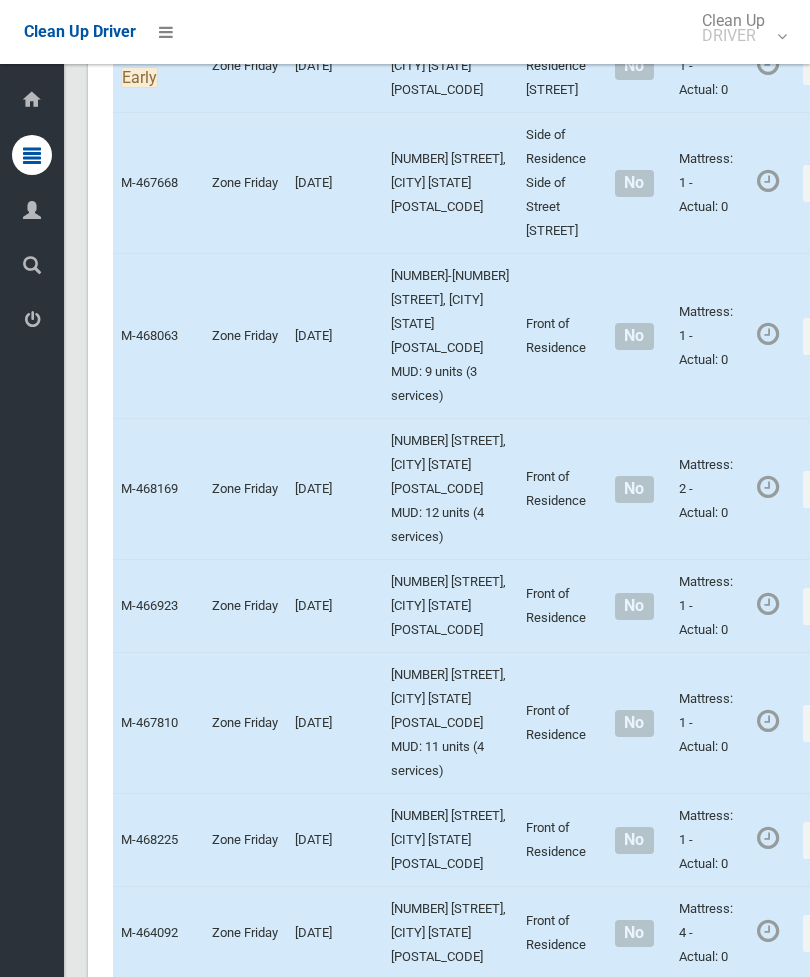 click on "Actions" at bounding box center (851, 66) 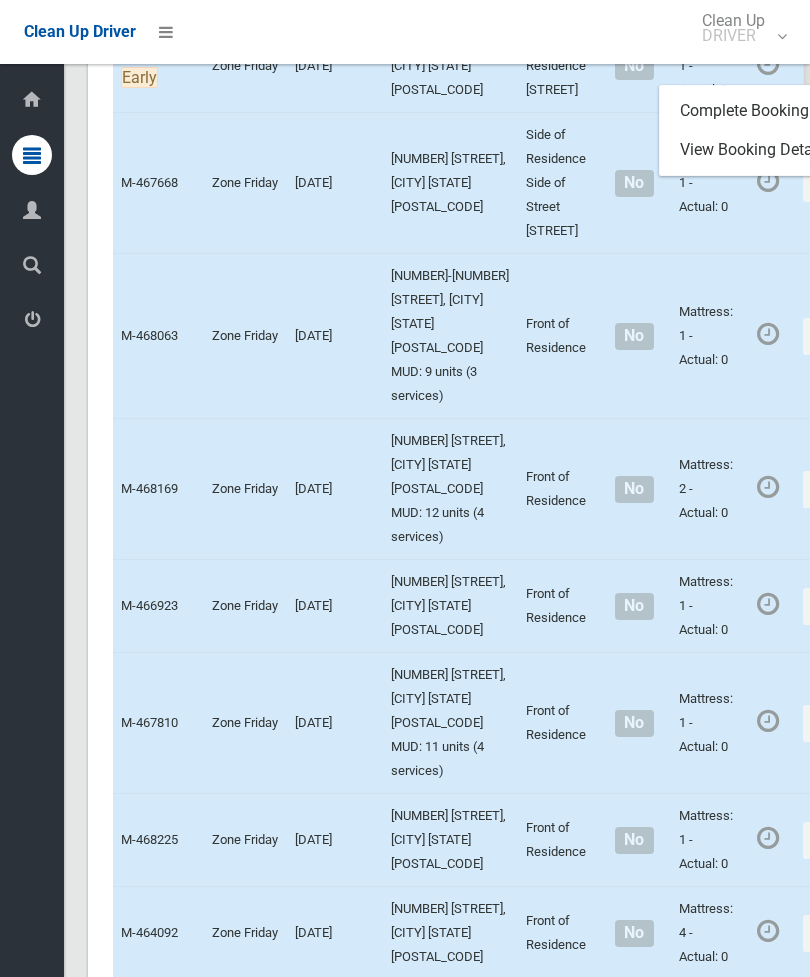 click on "Complete Booking" at bounding box center (779, 111) 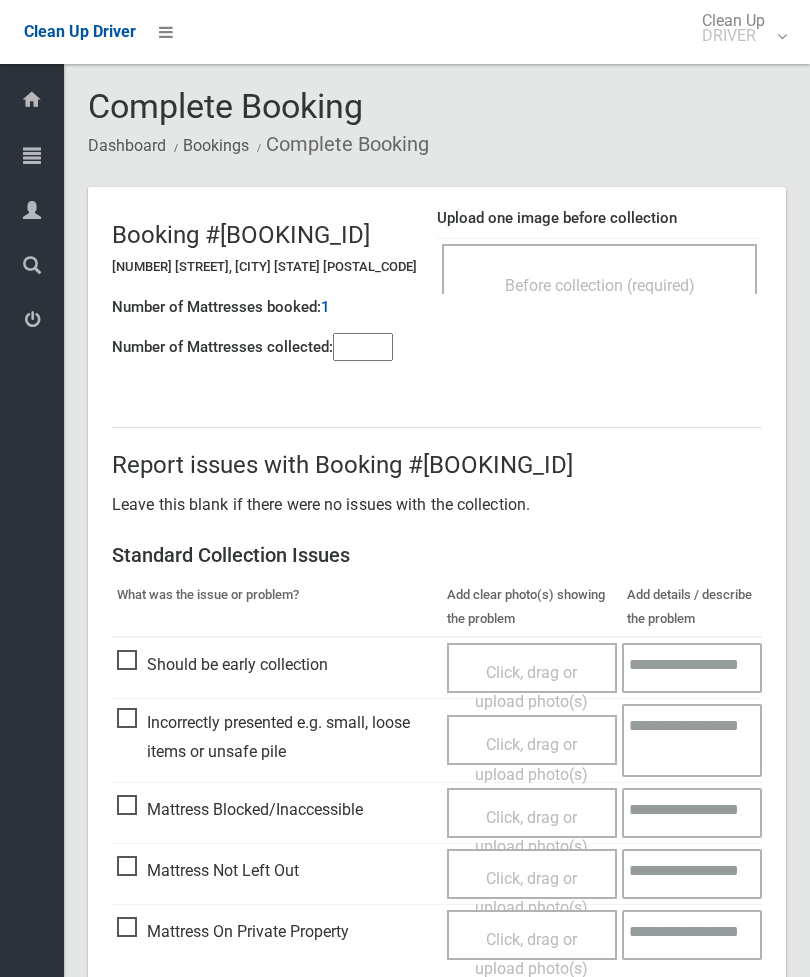 scroll, scrollTop: 0, scrollLeft: 0, axis: both 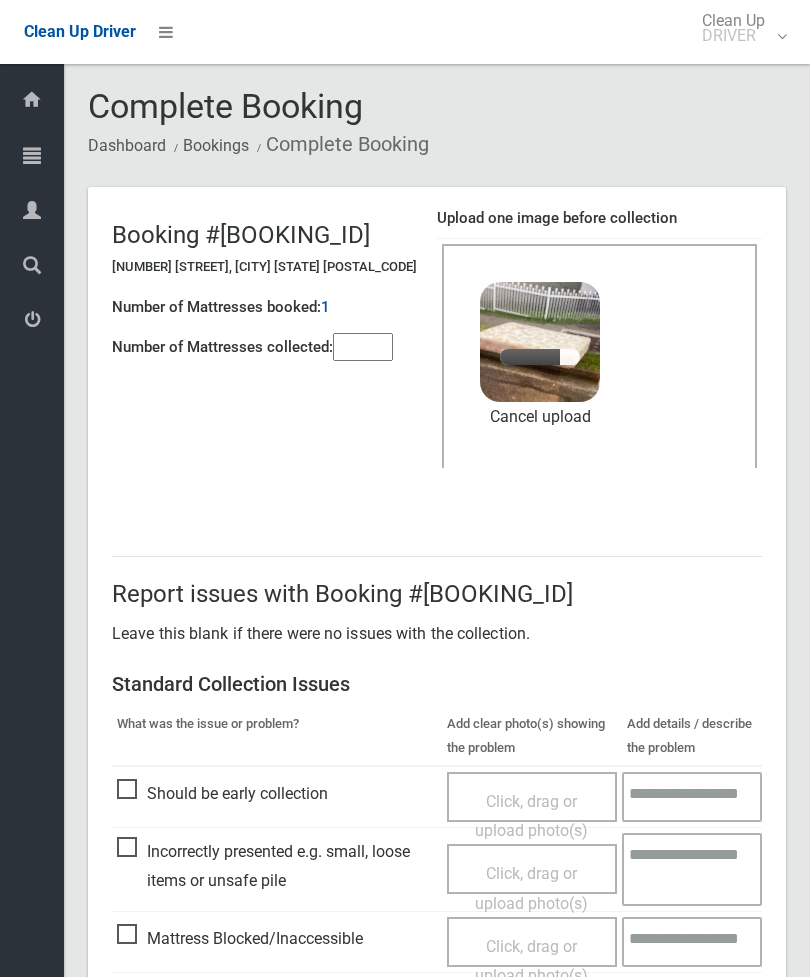 click on "Booking #[BOOKING_ID]
[NUMBER] [STREET], [CITY] [STATE] [POSTAL_CODE]
Number of Mattresses booked:
1
Number of Mattresses collected:
Upload one image before collection
Before collection (required)
2.4  MB      image.jpg" at bounding box center [437, 347] 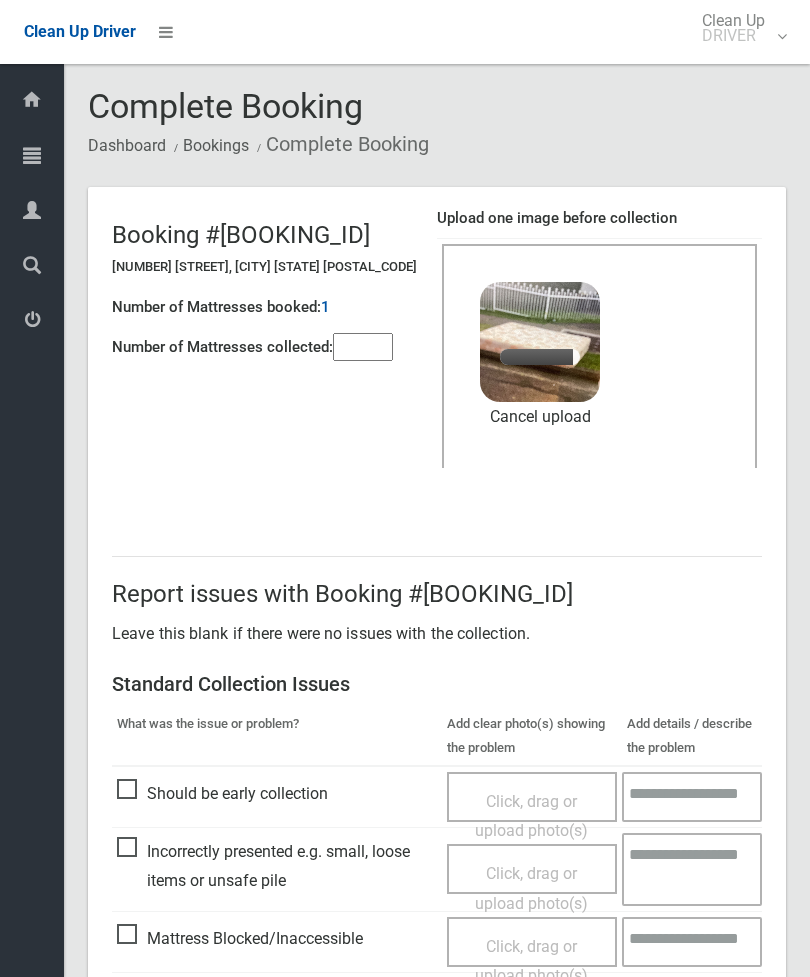 click at bounding box center (363, 347) 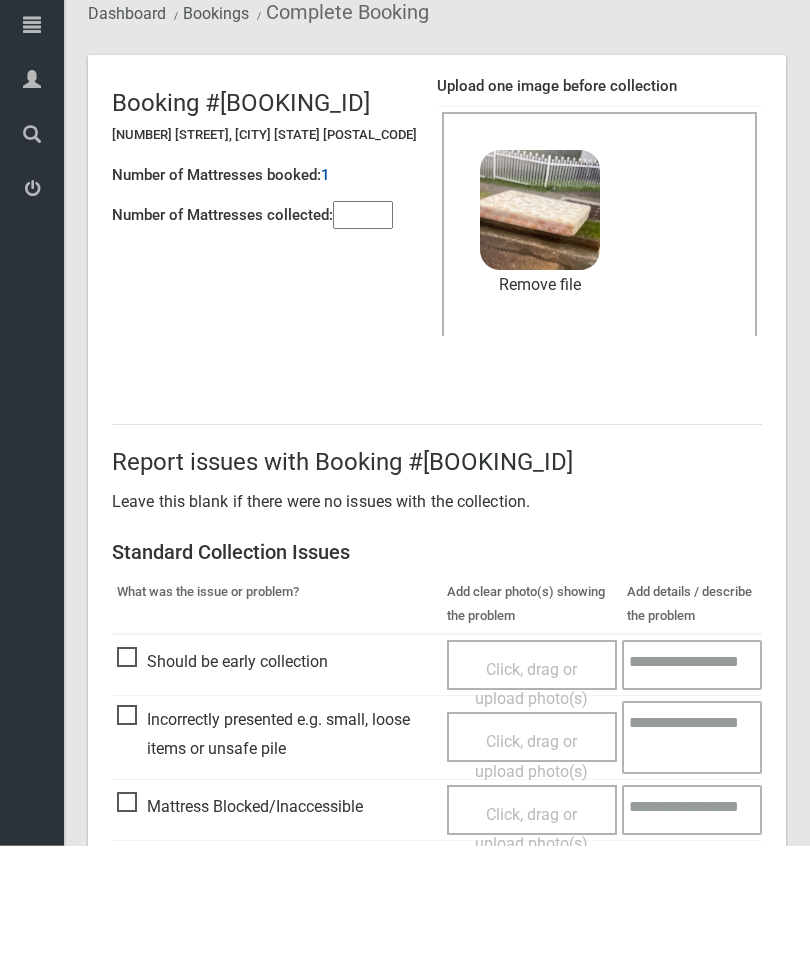 scroll, scrollTop: 274, scrollLeft: 0, axis: vertical 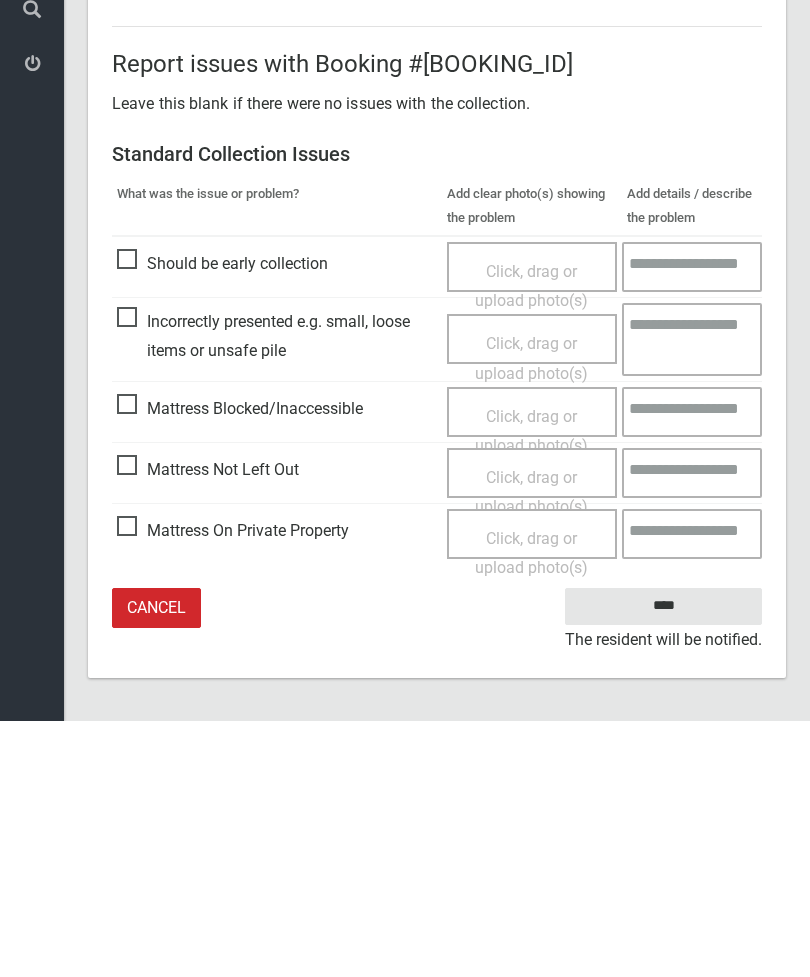 type on "*" 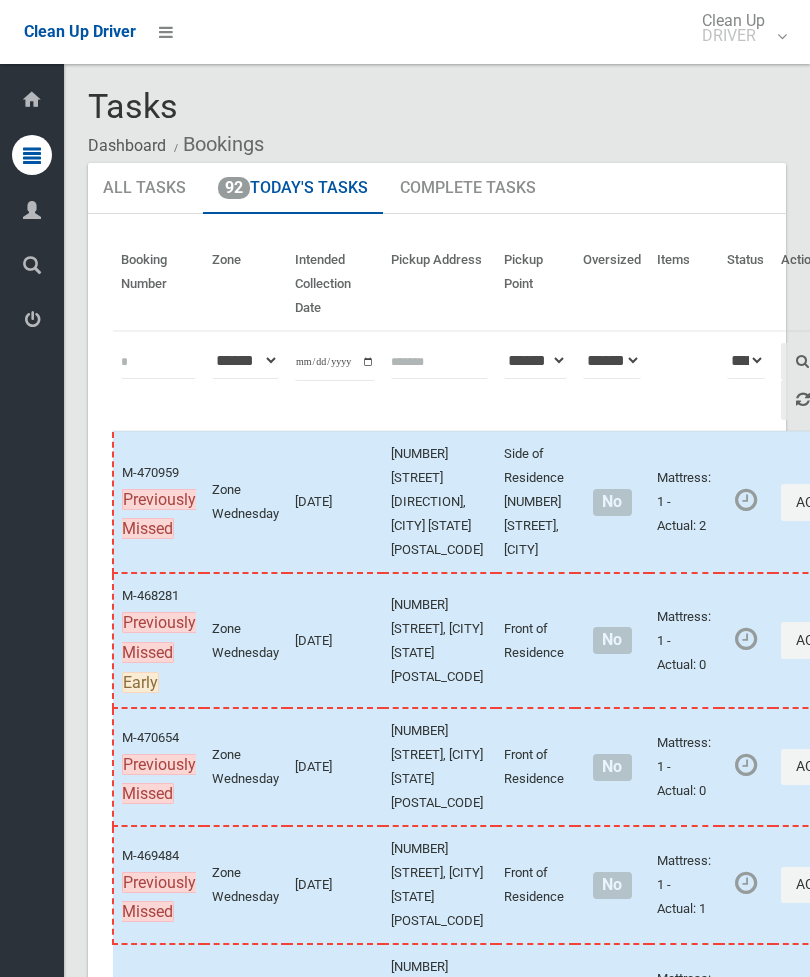 scroll, scrollTop: 0, scrollLeft: 0, axis: both 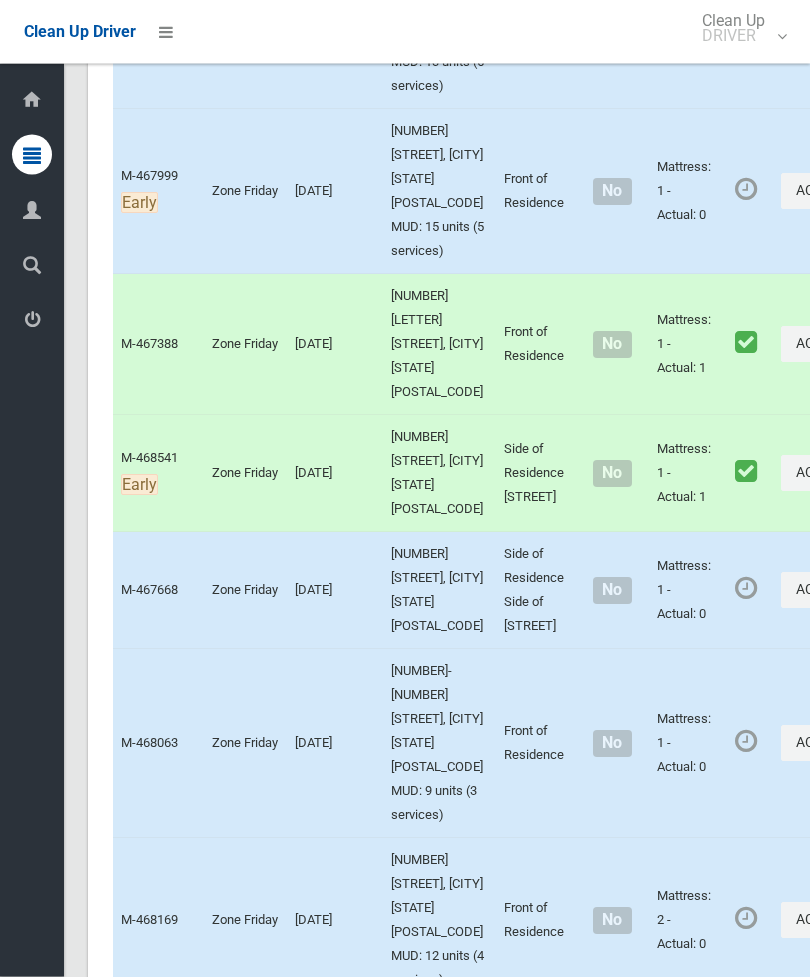 click on "Actions" at bounding box center [829, 591] 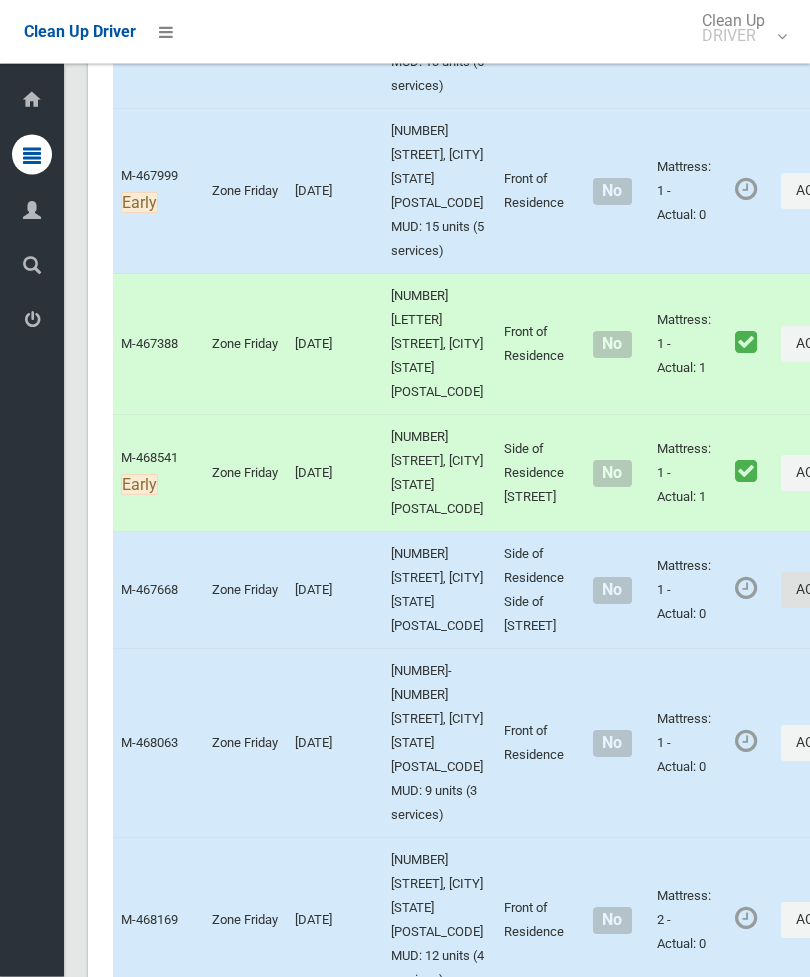 scroll, scrollTop: 3644, scrollLeft: 0, axis: vertical 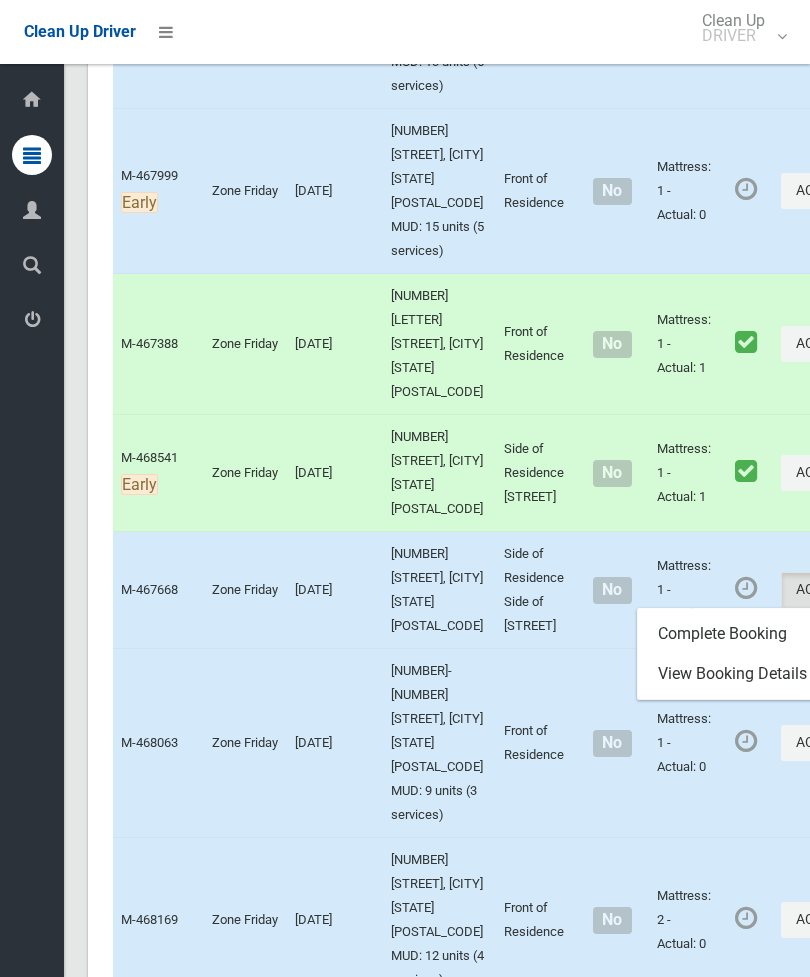 click on "Complete Booking" at bounding box center [757, 634] 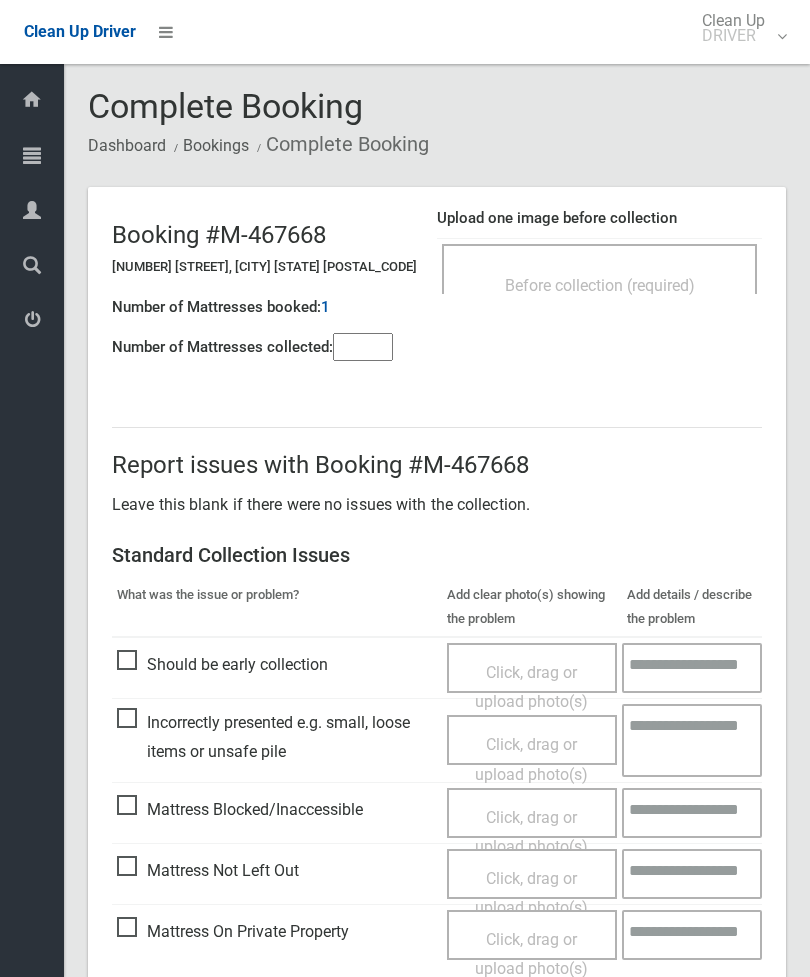 scroll, scrollTop: 0, scrollLeft: 0, axis: both 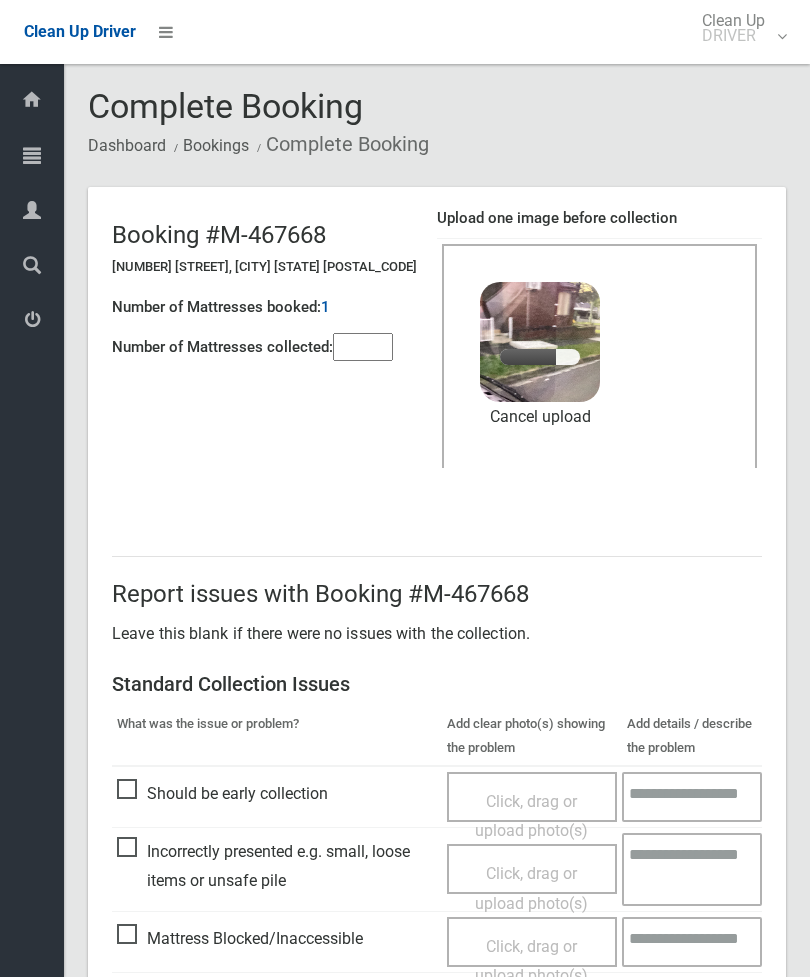click at bounding box center (363, 347) 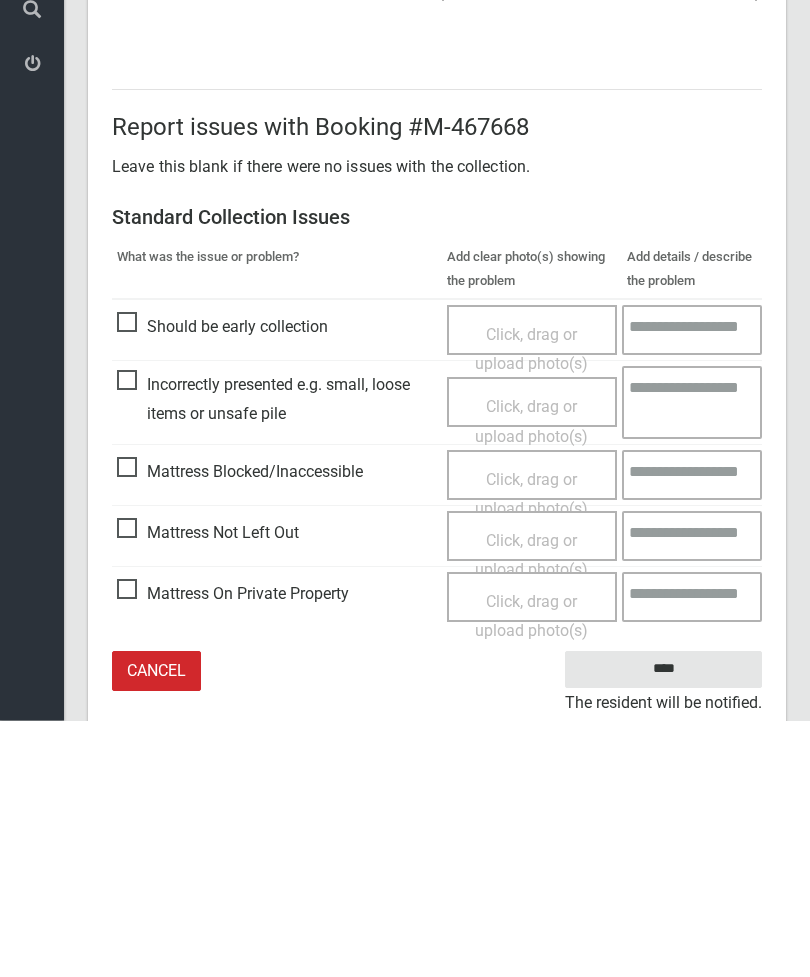 scroll, scrollTop: 274, scrollLeft: 0, axis: vertical 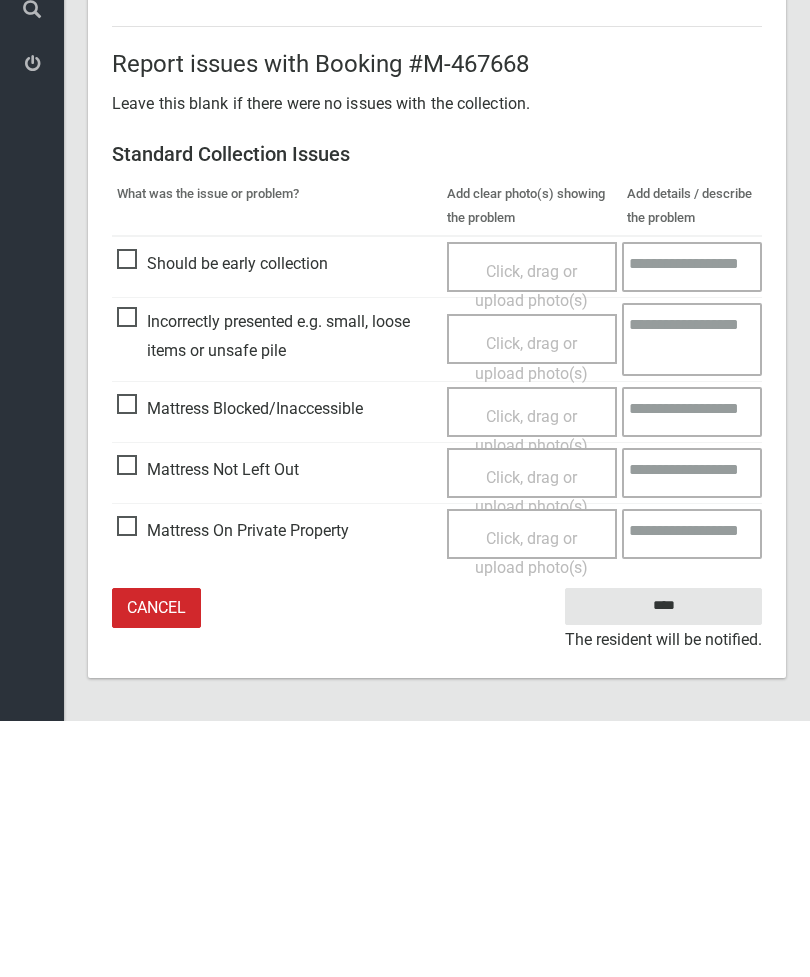 type on "*" 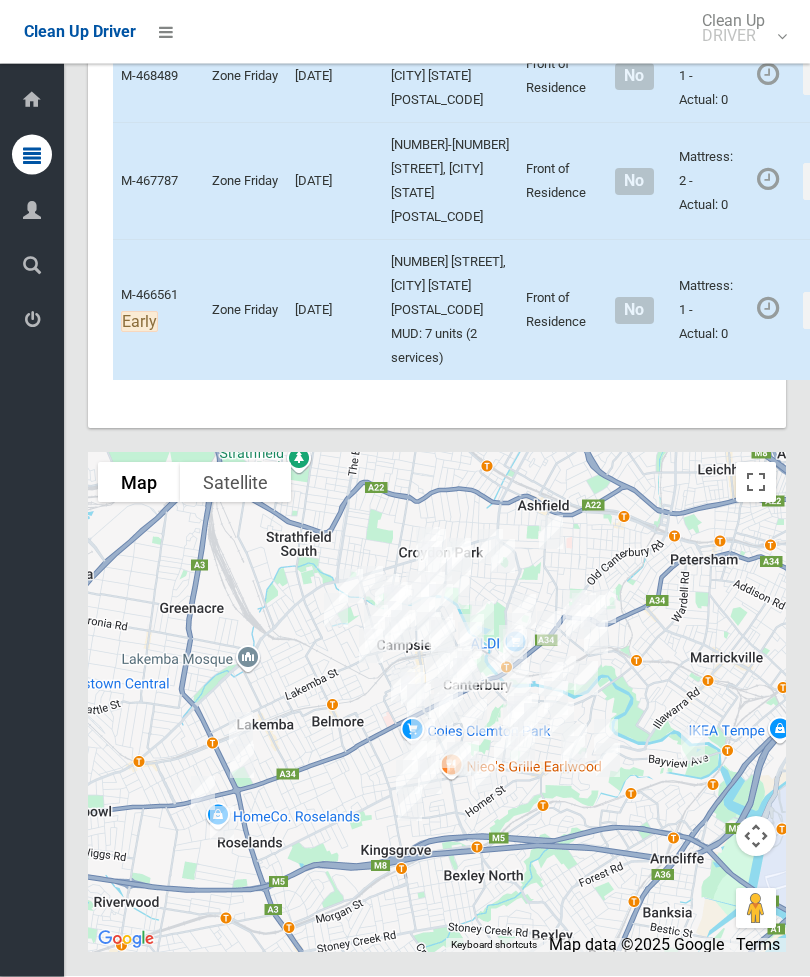 scroll, scrollTop: 13114, scrollLeft: 0, axis: vertical 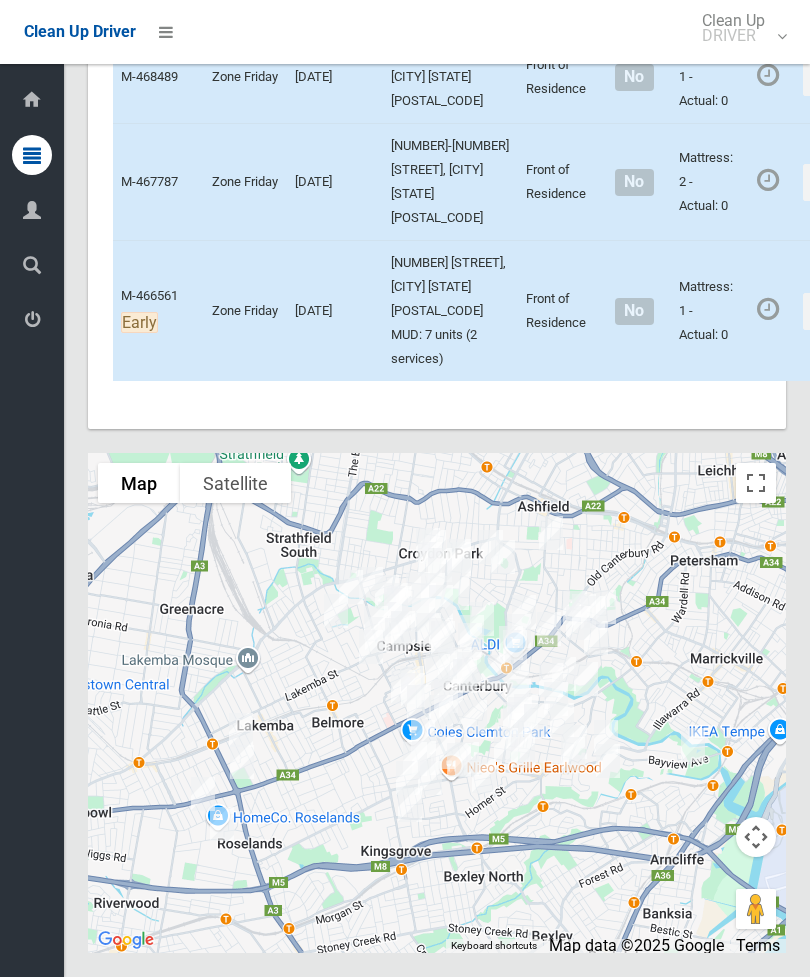 click on "Actions" at bounding box center [851, 311] 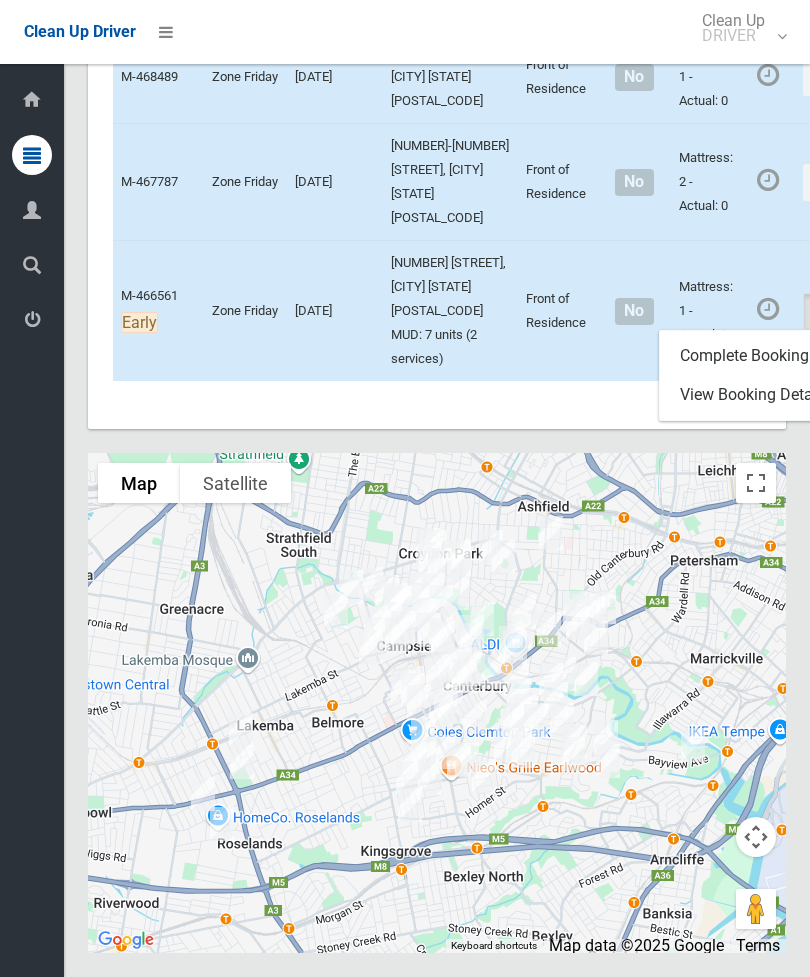 click on "Complete Booking" at bounding box center [779, 356] 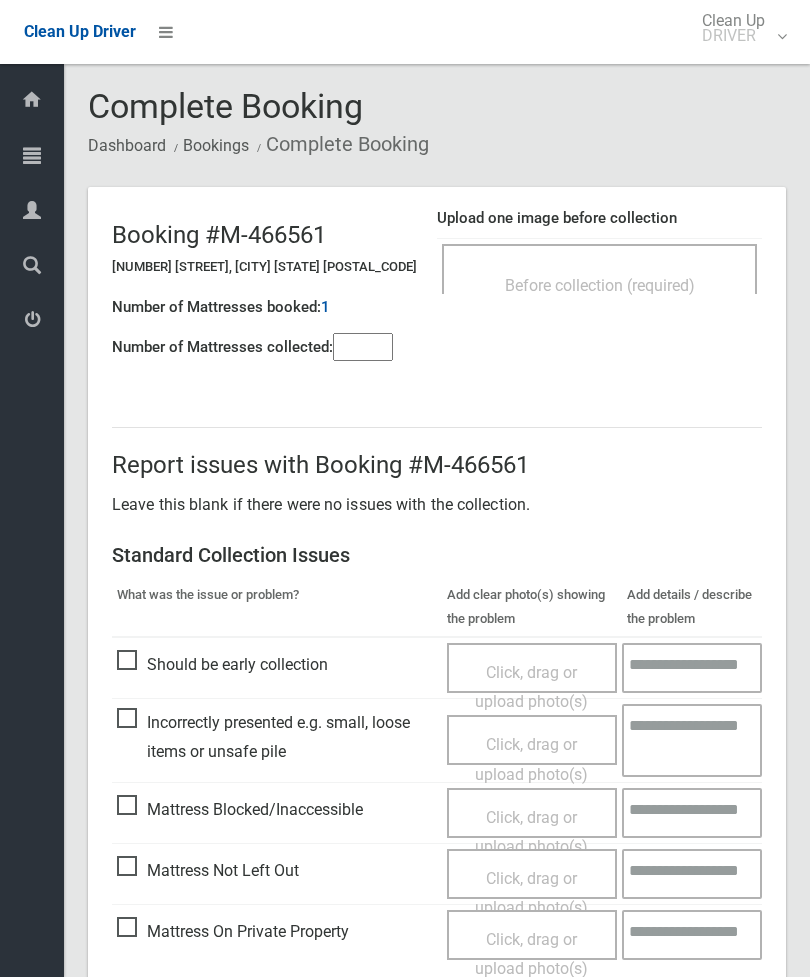 scroll, scrollTop: 0, scrollLeft: 0, axis: both 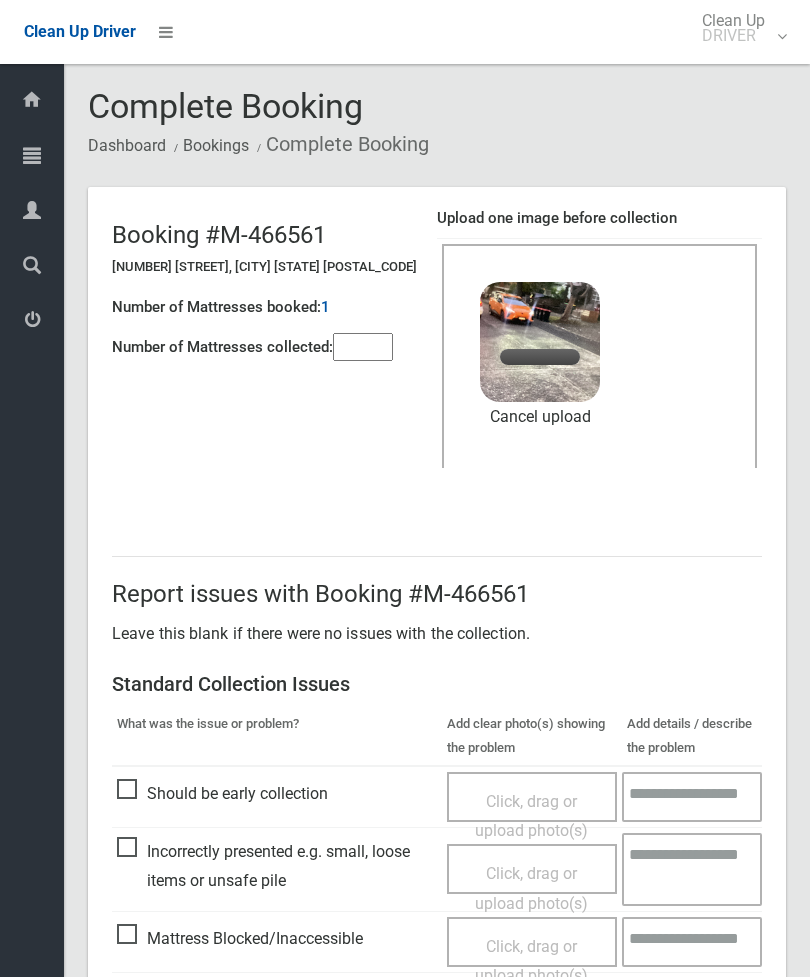 click at bounding box center [363, 347] 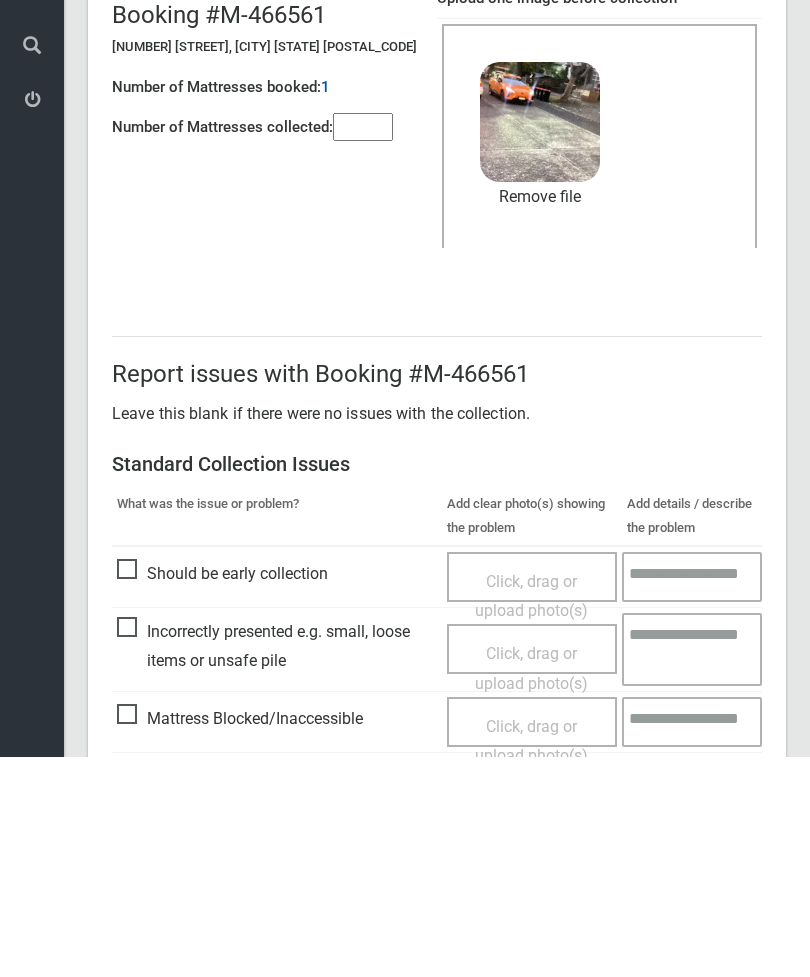 scroll, scrollTop: 274, scrollLeft: 0, axis: vertical 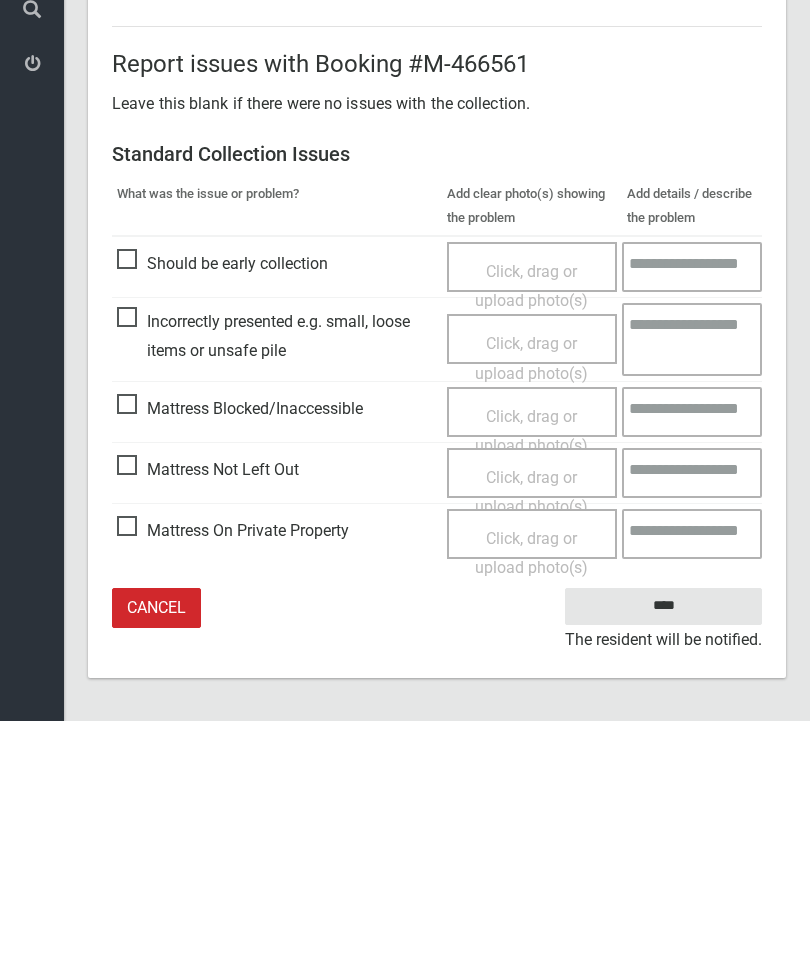 type on "*" 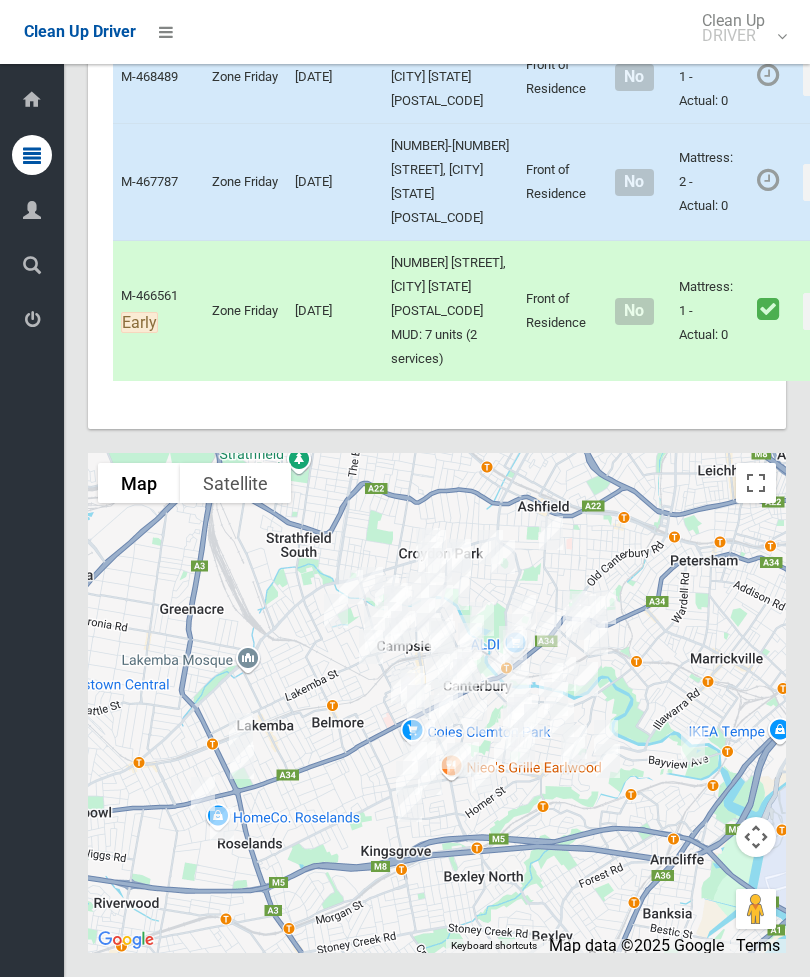 scroll, scrollTop: 12252, scrollLeft: 0, axis: vertical 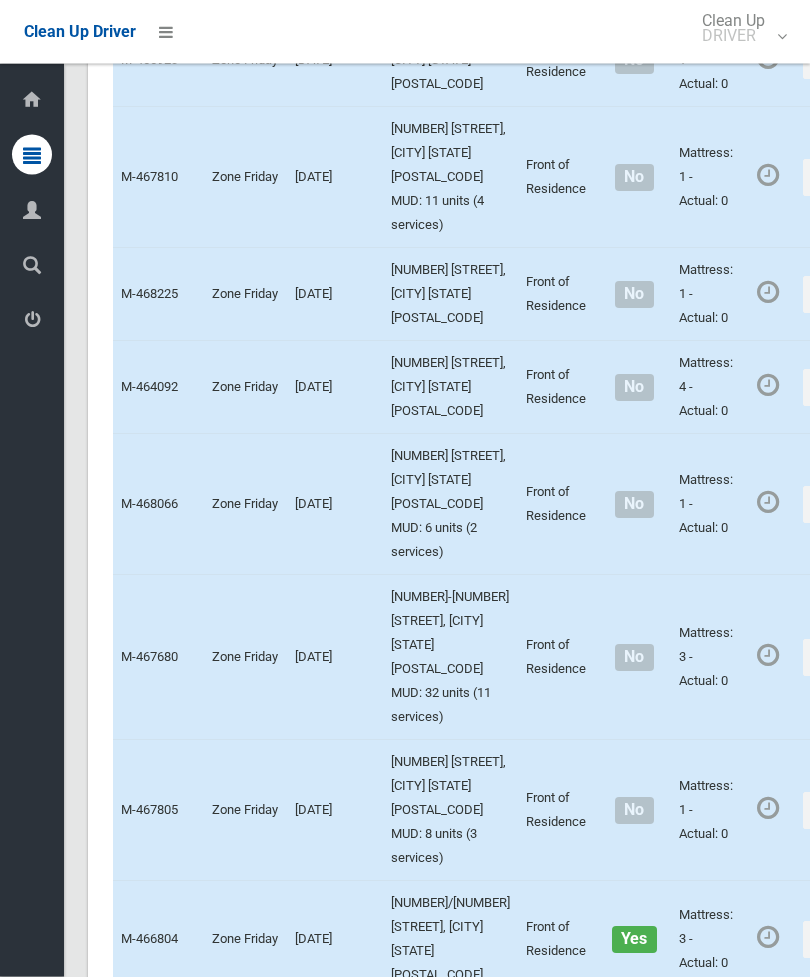 click on "Actions" at bounding box center (851, -197) 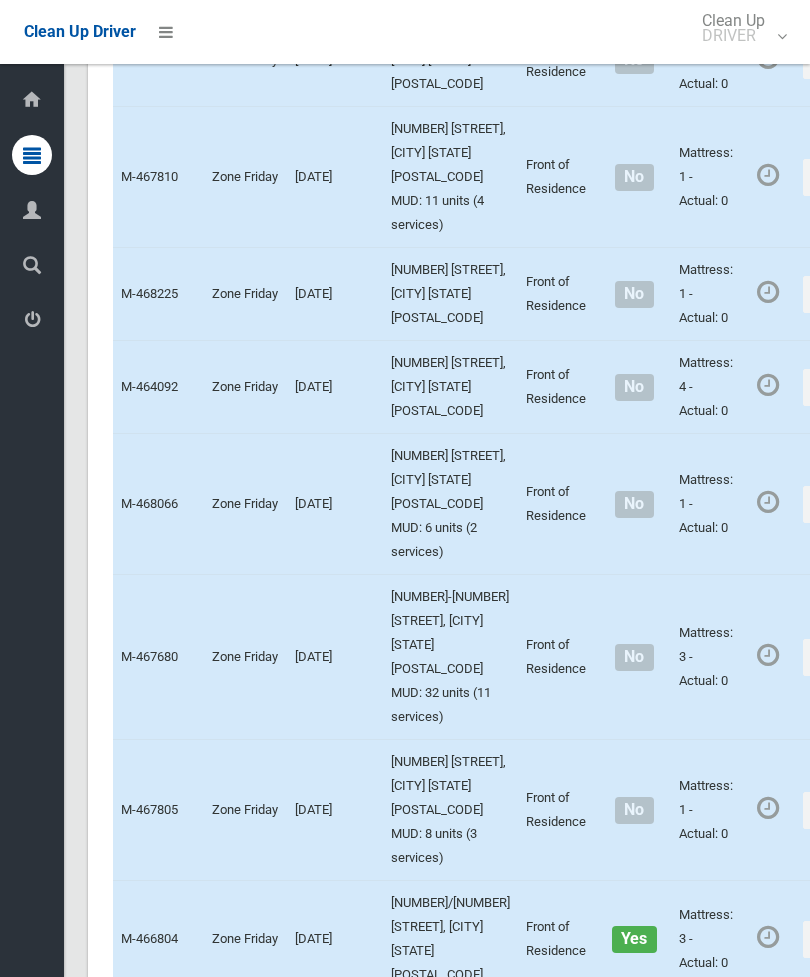 click on "Complete Booking" at bounding box center (779, -153) 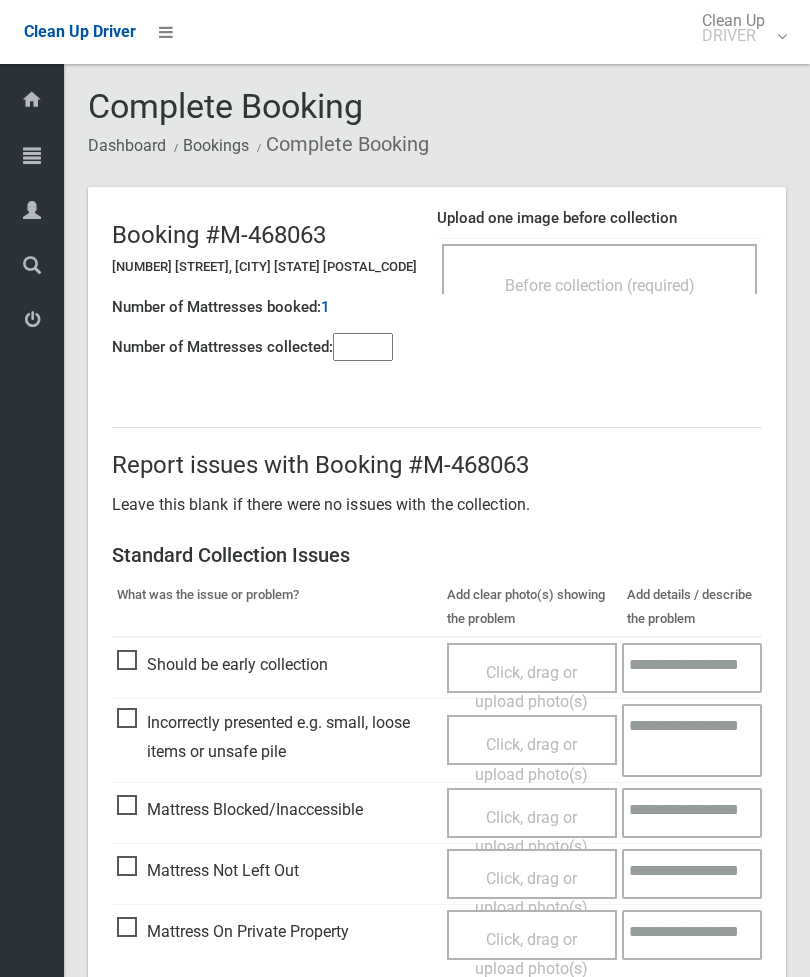 scroll, scrollTop: 0, scrollLeft: 0, axis: both 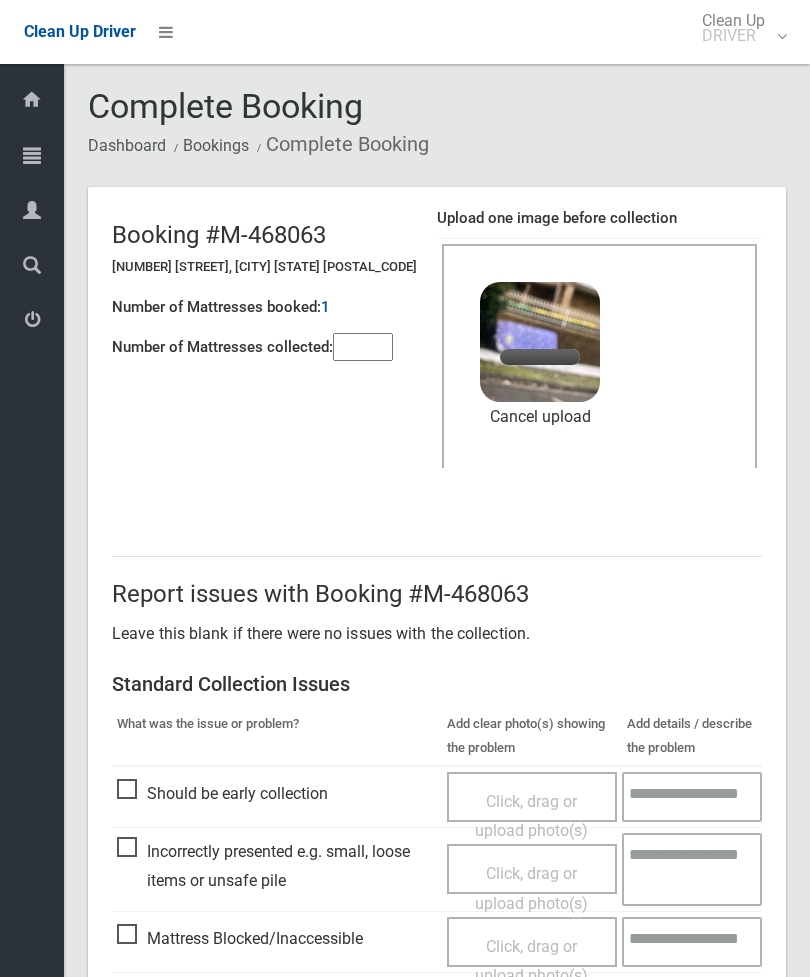 click at bounding box center [363, 347] 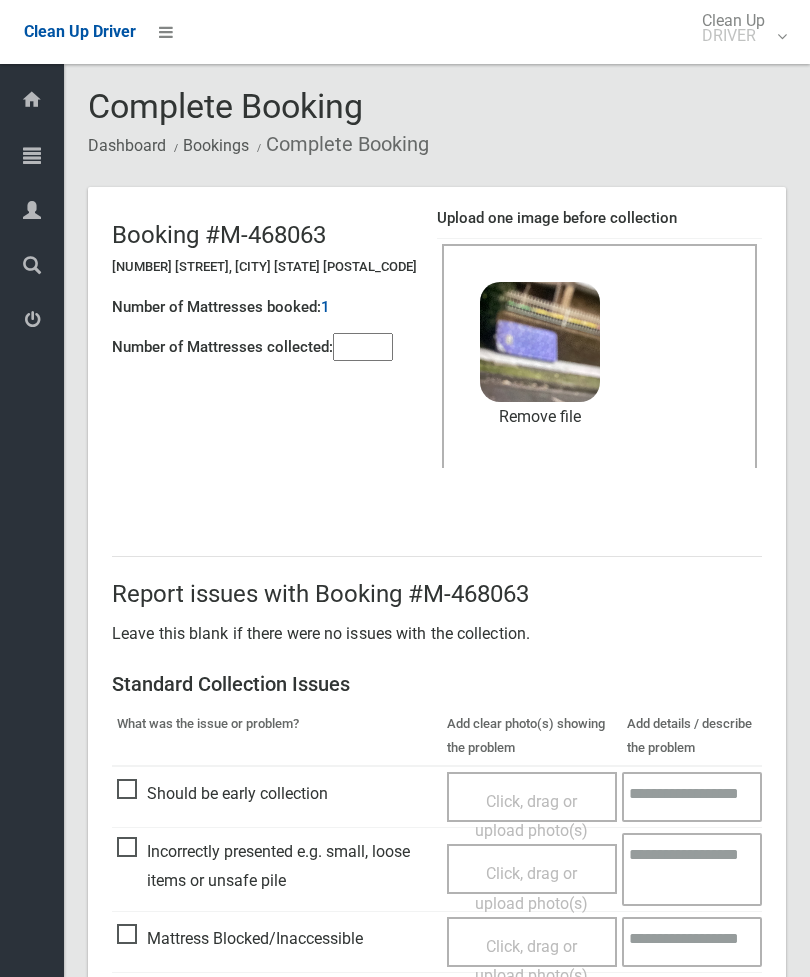 click on "Remove file" at bounding box center (540, 417) 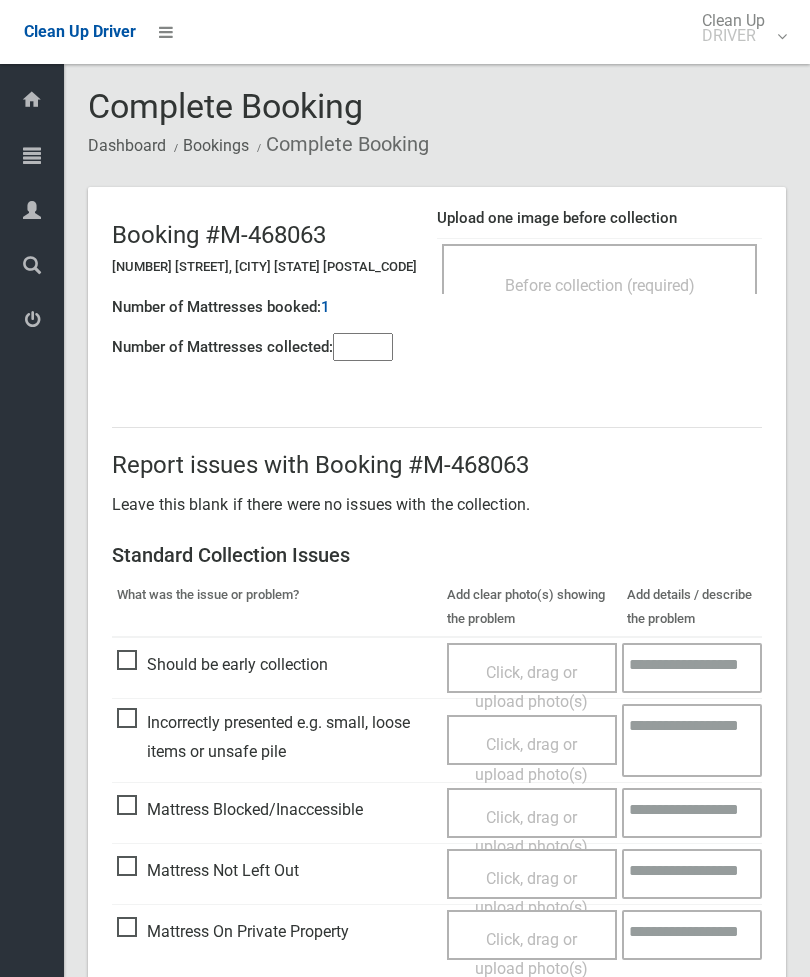 click on "Before collection (required)" at bounding box center (599, 269) 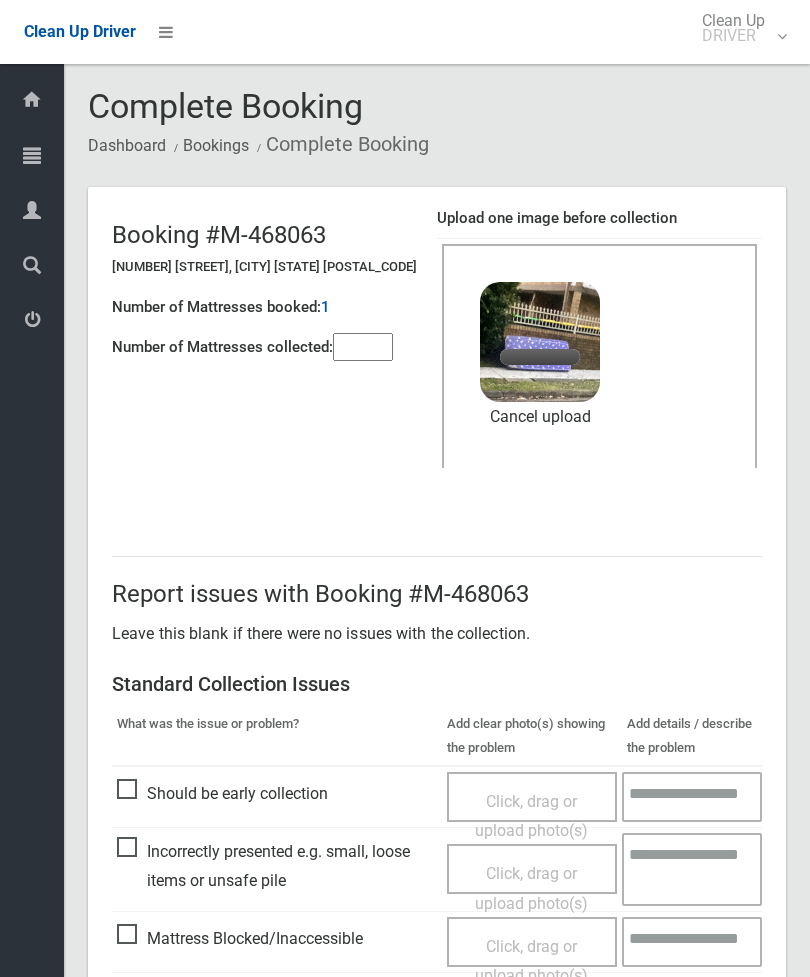 click at bounding box center (363, 347) 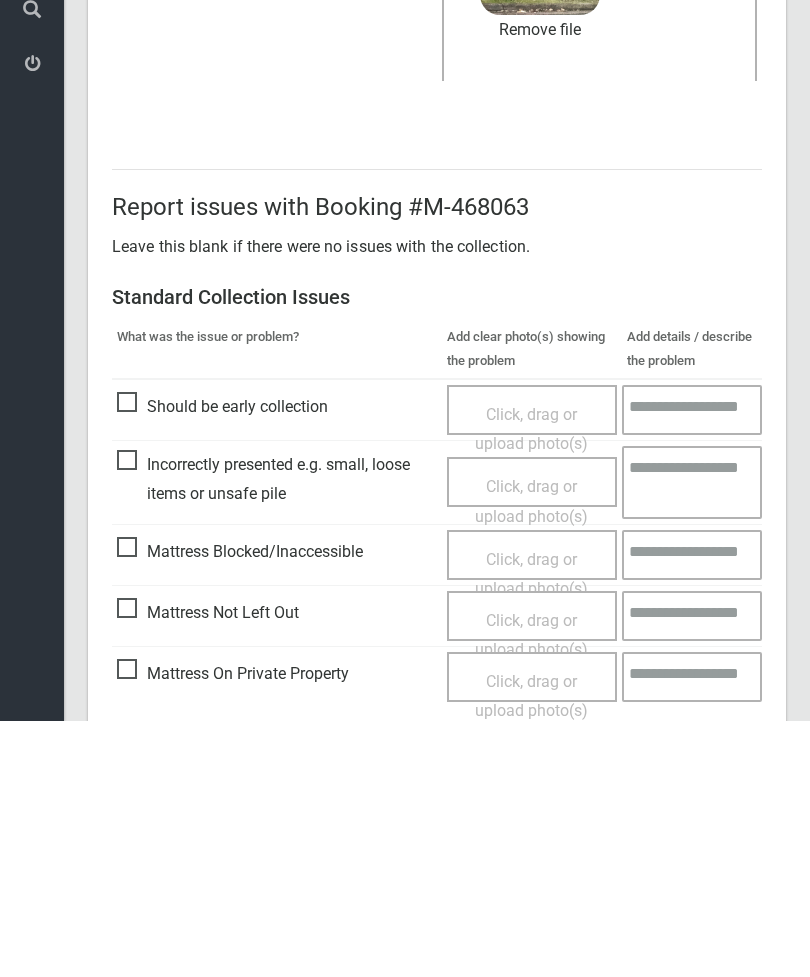 scroll, scrollTop: 274, scrollLeft: 0, axis: vertical 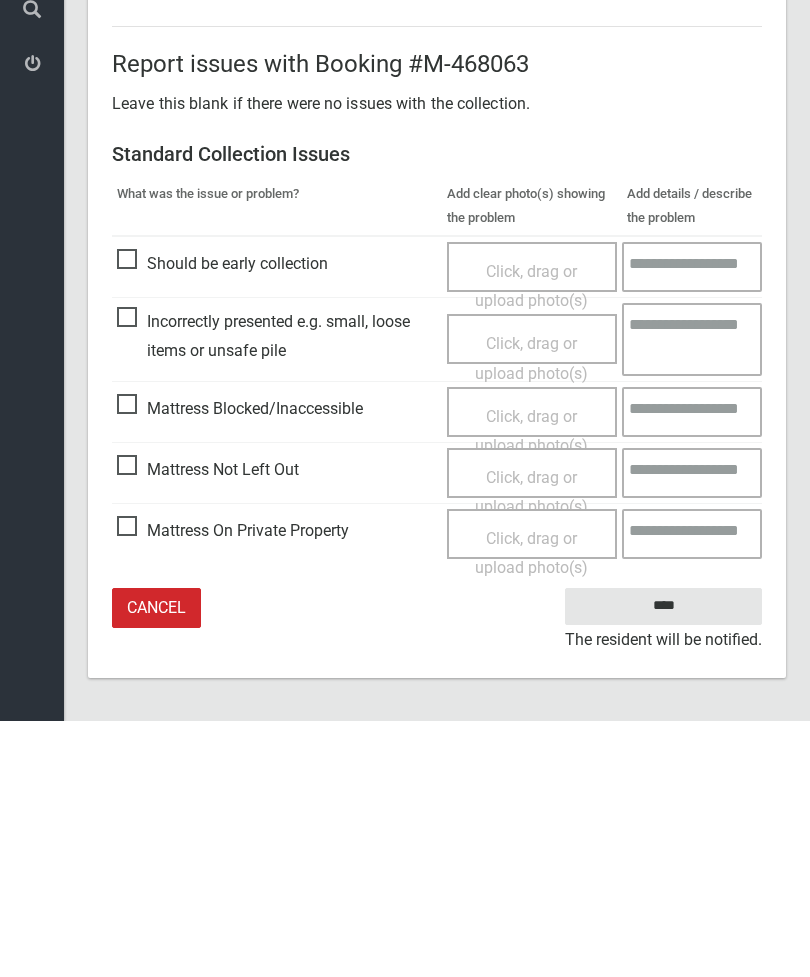 type on "*" 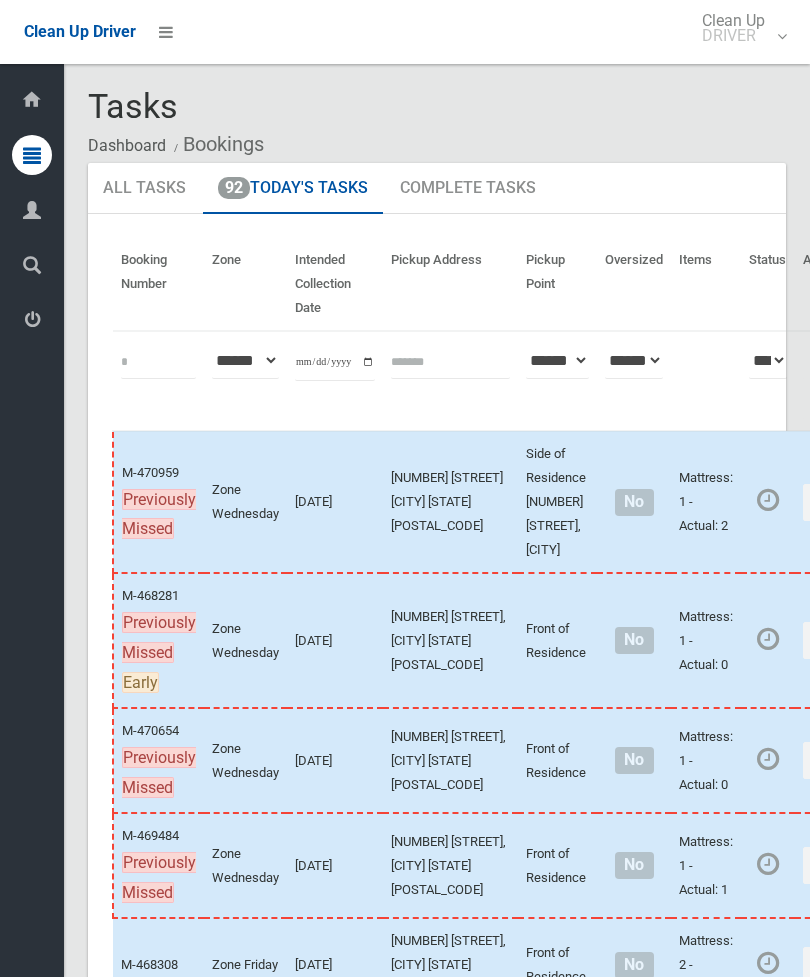 scroll, scrollTop: 0, scrollLeft: 0, axis: both 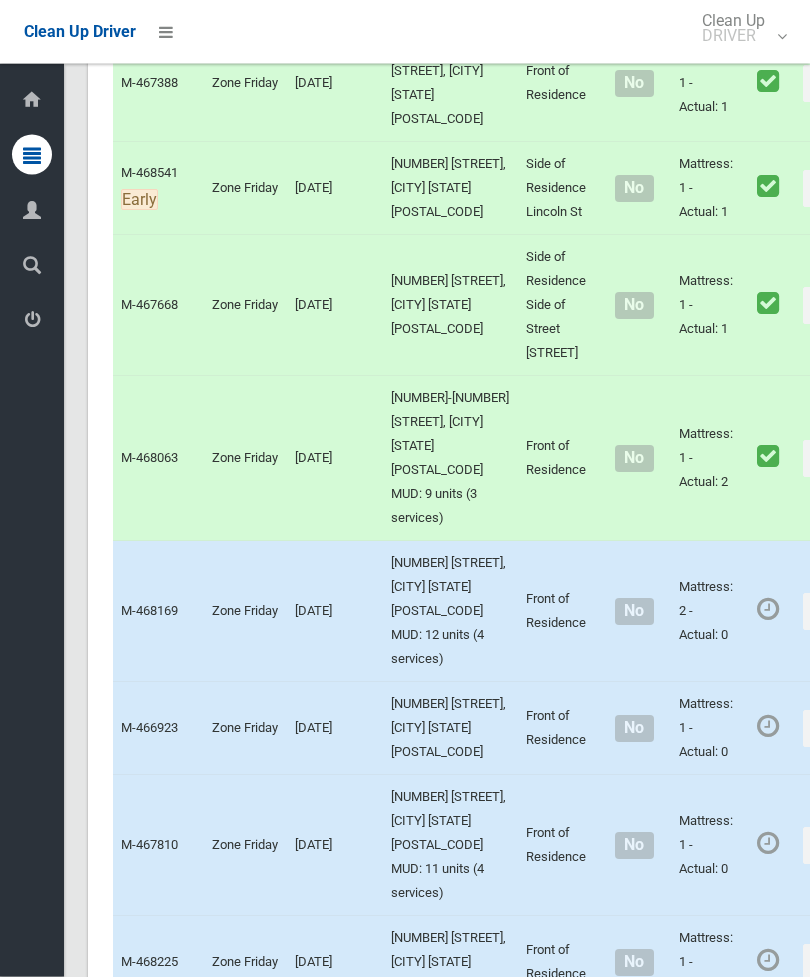click on "Actions" at bounding box center [851, -45] 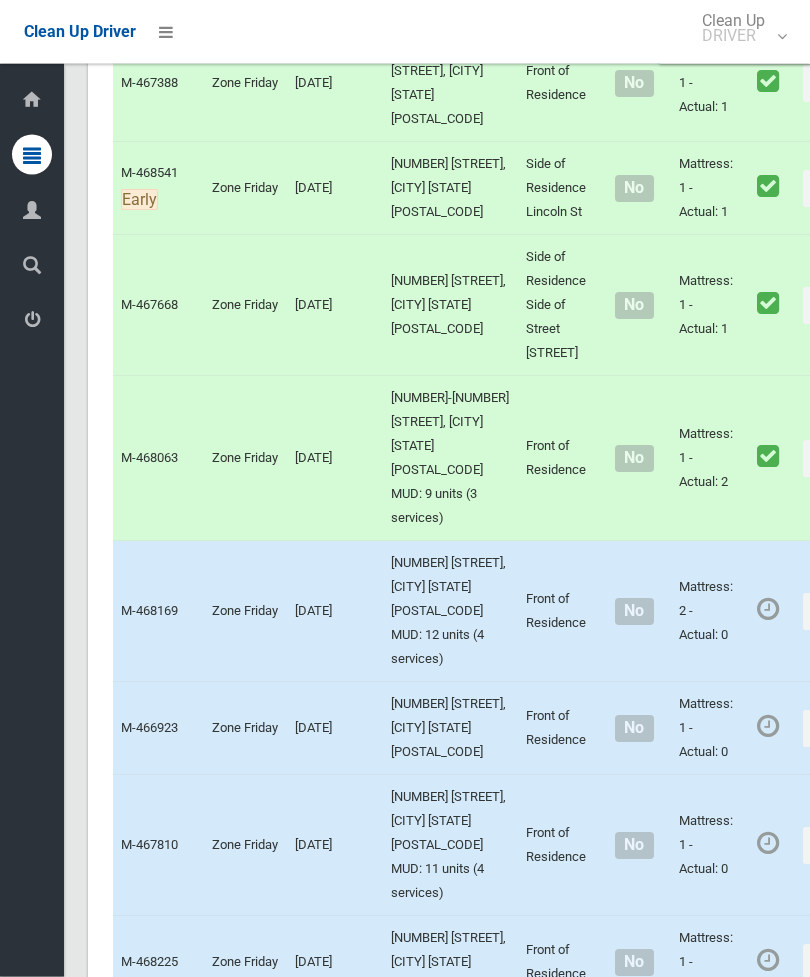 scroll, scrollTop: 3459, scrollLeft: 0, axis: vertical 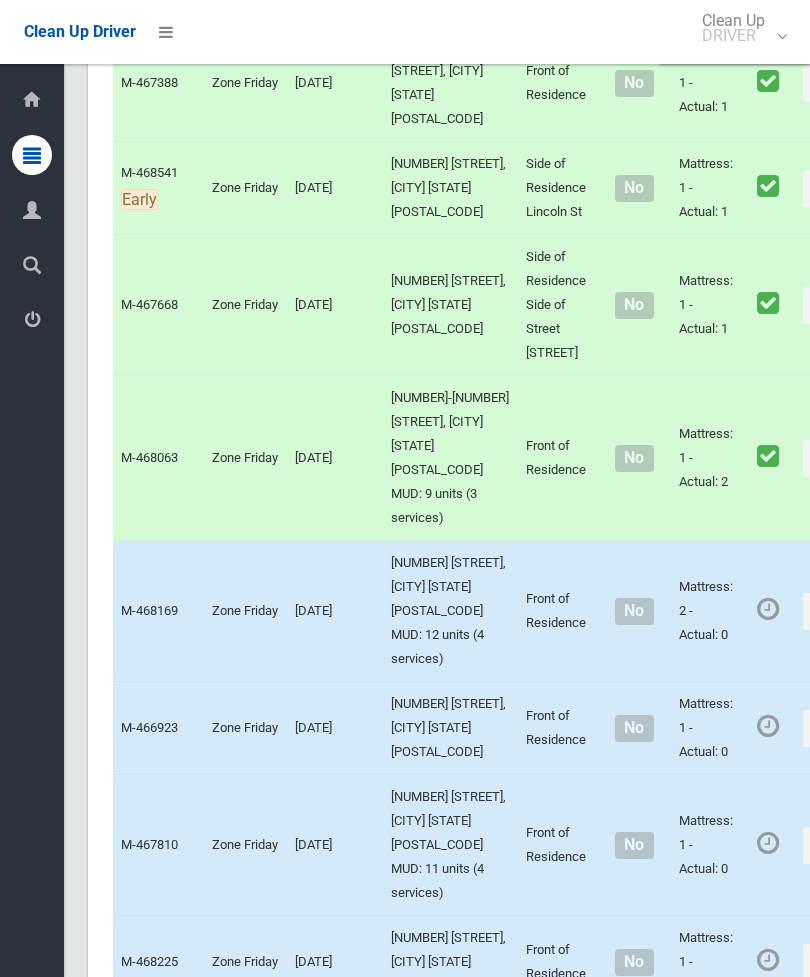 click on "Complete Booking" at bounding box center (779, -1) 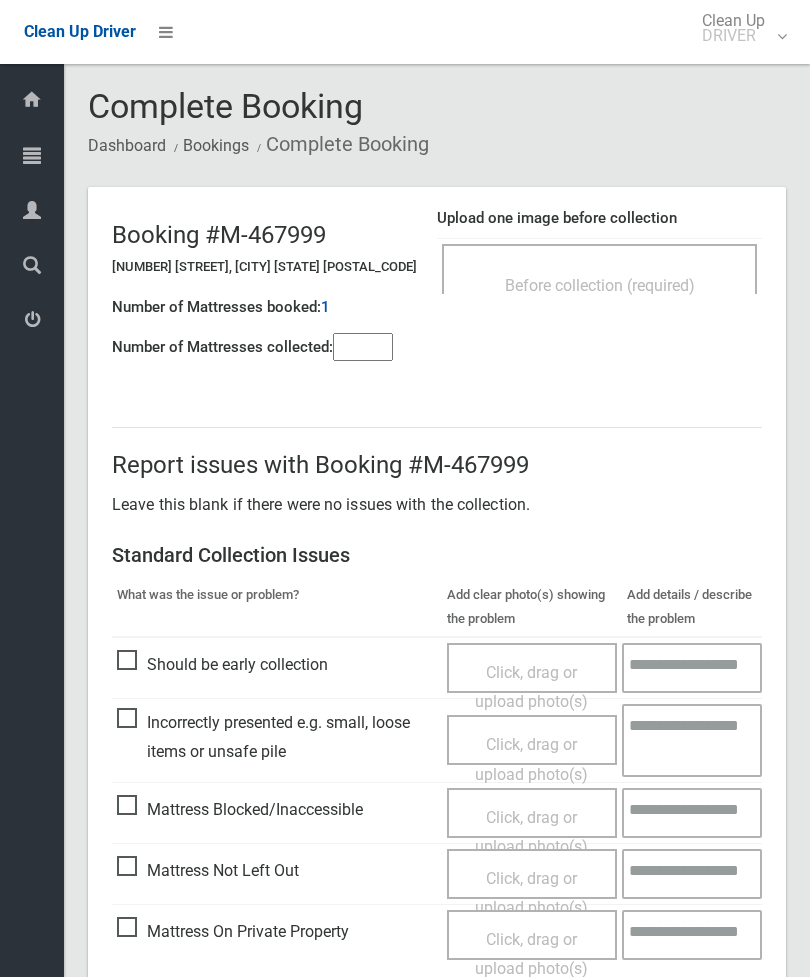 scroll, scrollTop: 0, scrollLeft: 0, axis: both 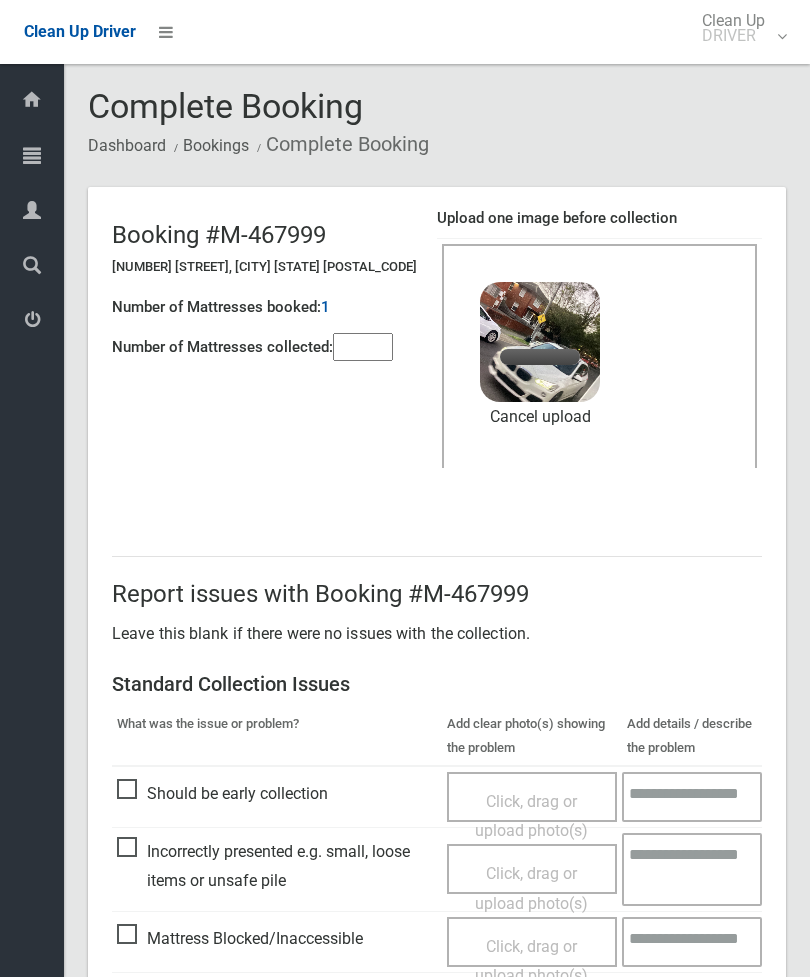 click at bounding box center [363, 347] 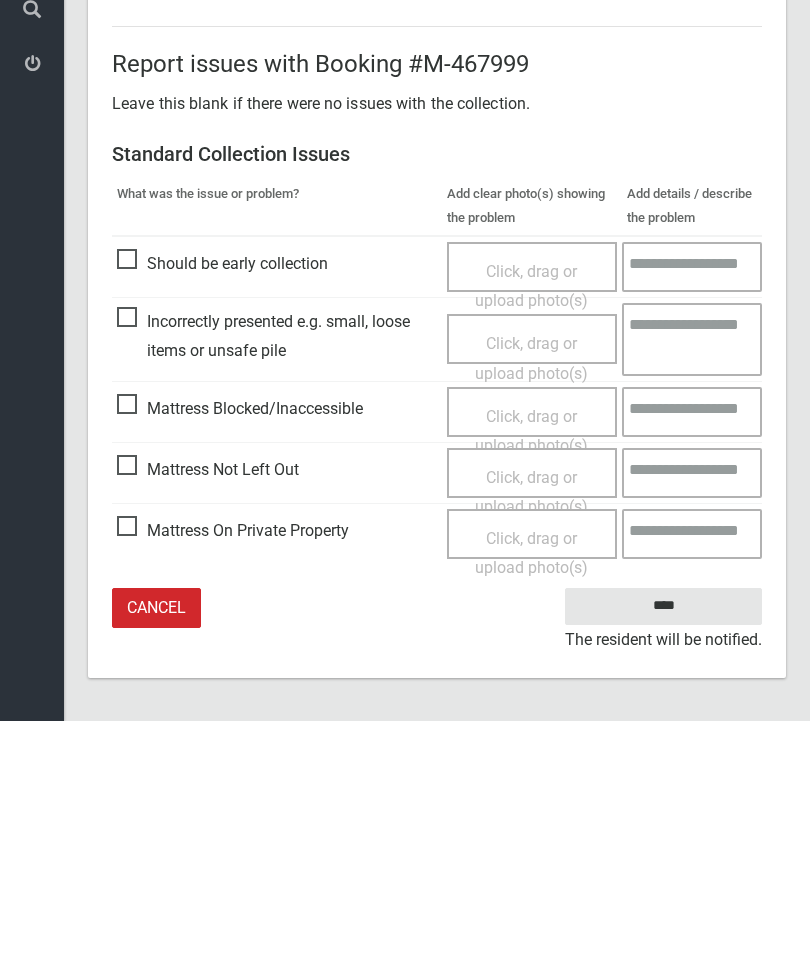 type on "*" 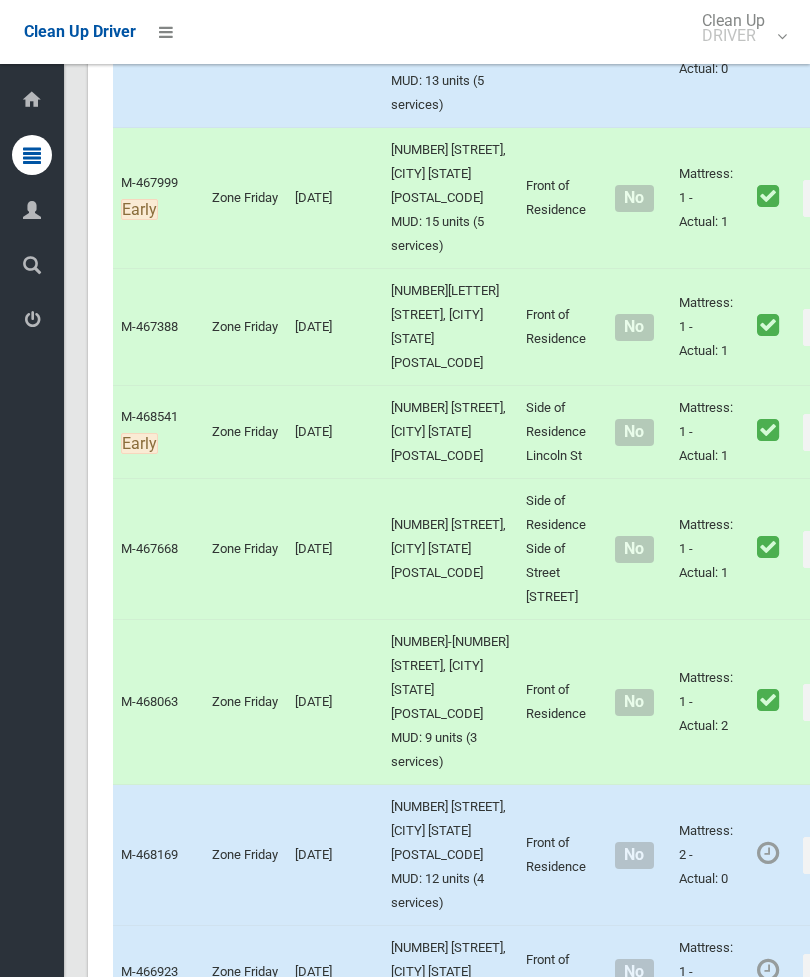 scroll, scrollTop: 3216, scrollLeft: 0, axis: vertical 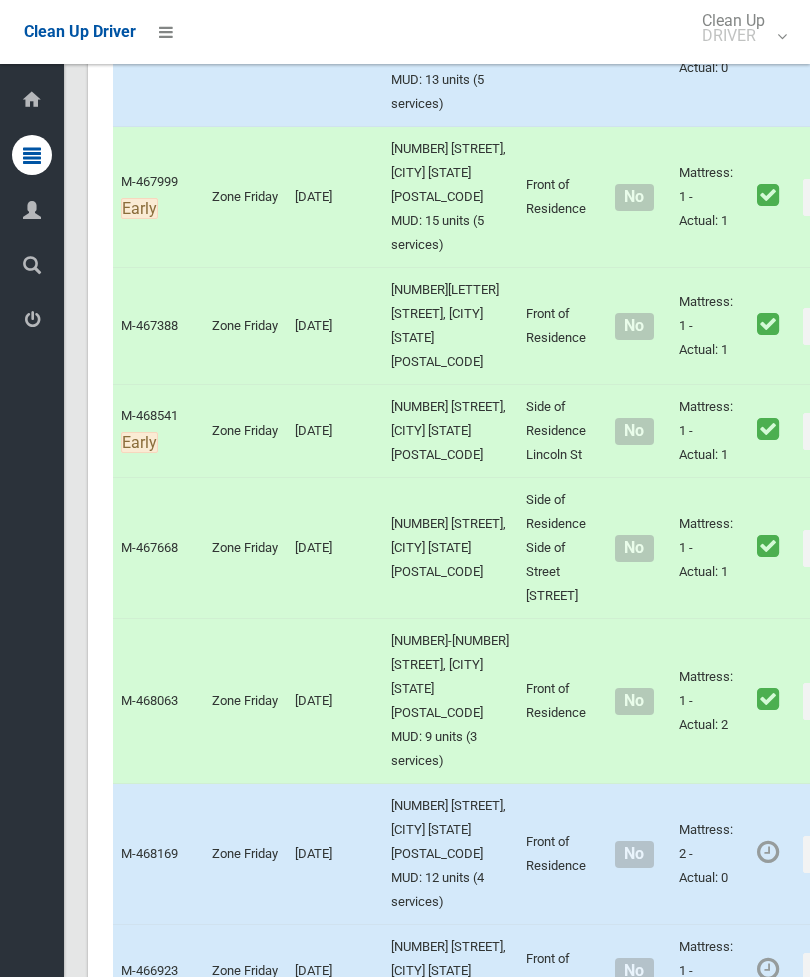 click on "Actions" at bounding box center (851, 44) 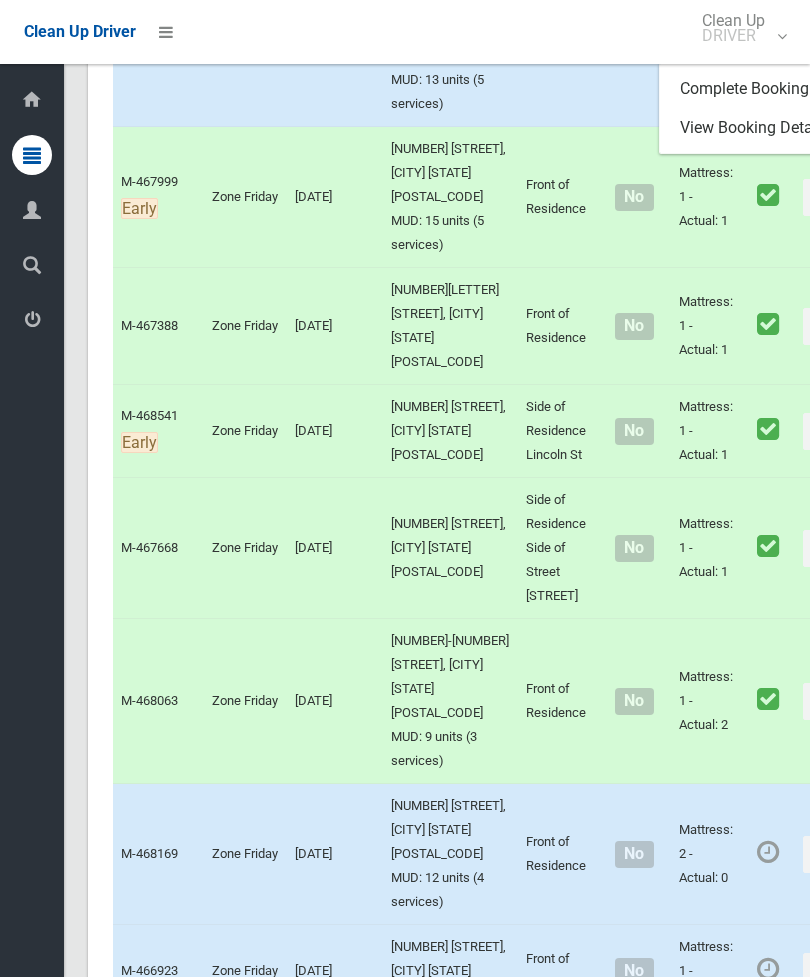 click on "Complete Booking" at bounding box center [779, 89] 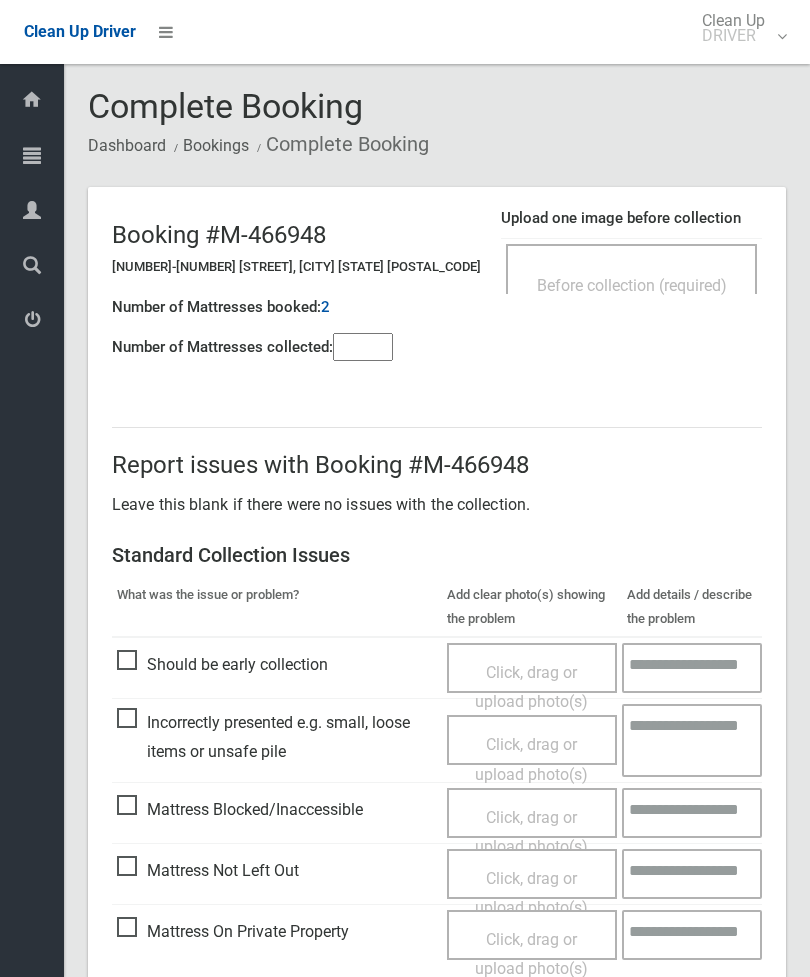 scroll, scrollTop: 0, scrollLeft: 0, axis: both 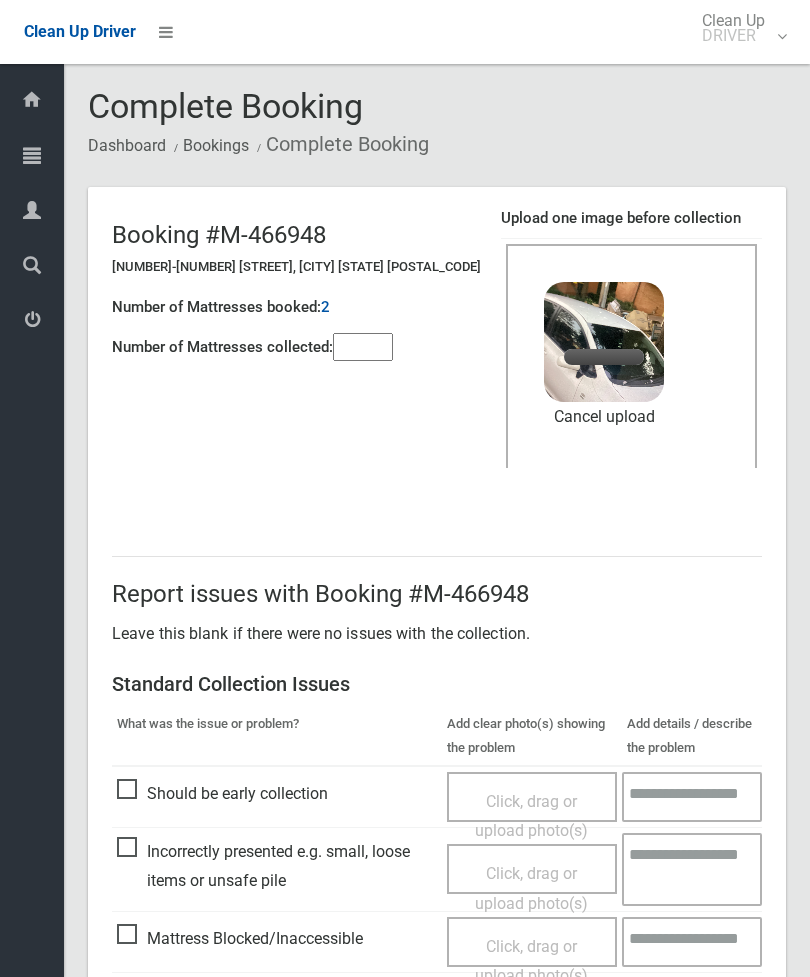 click at bounding box center (363, 347) 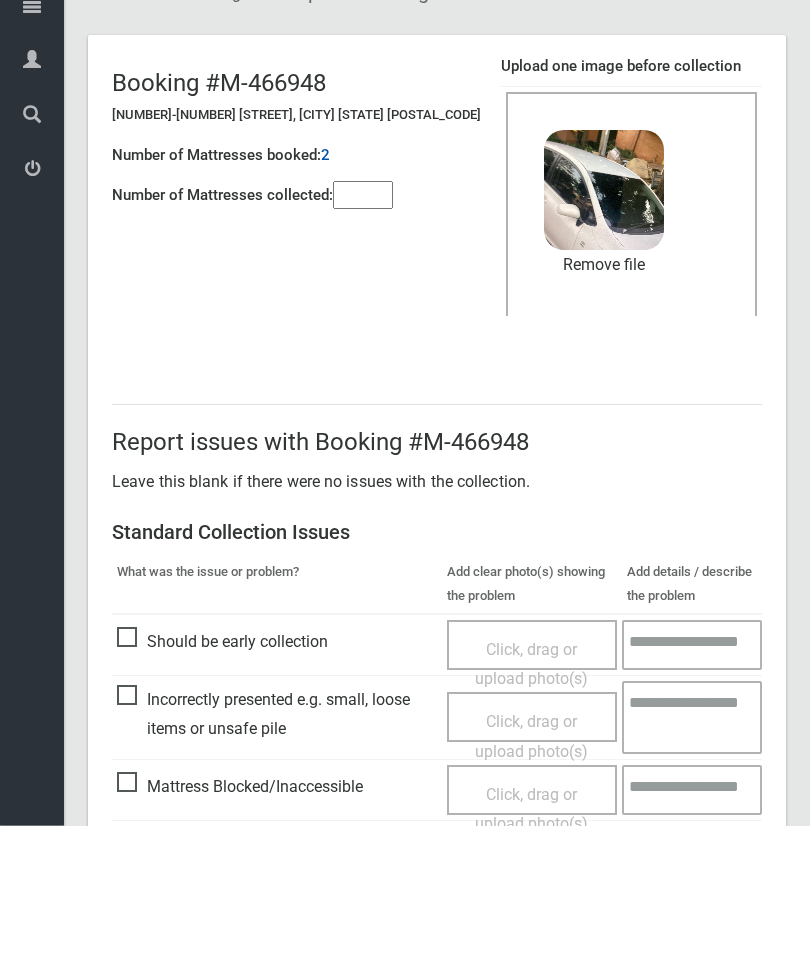 scroll, scrollTop: 274, scrollLeft: 0, axis: vertical 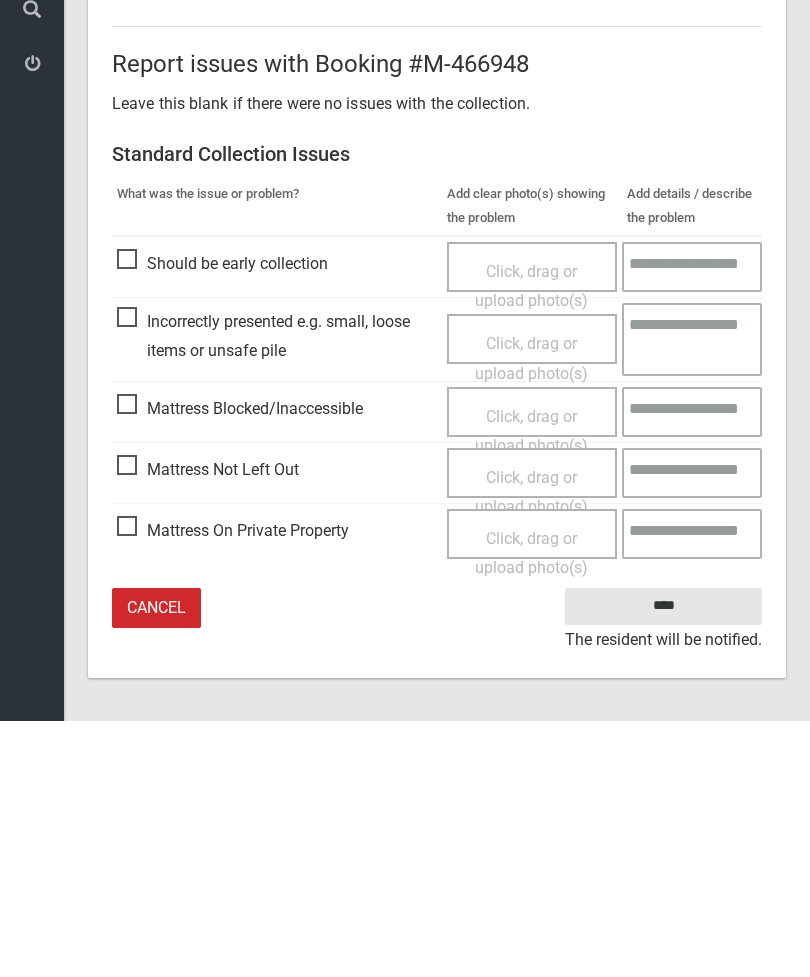 type on "*" 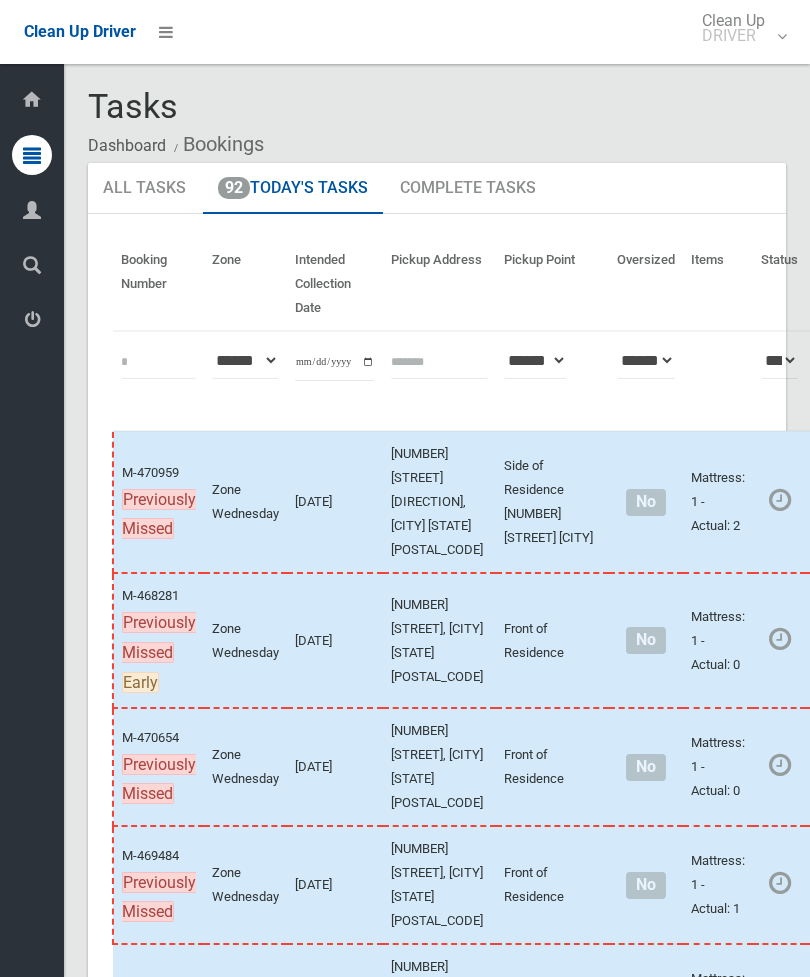 scroll, scrollTop: 0, scrollLeft: 0, axis: both 